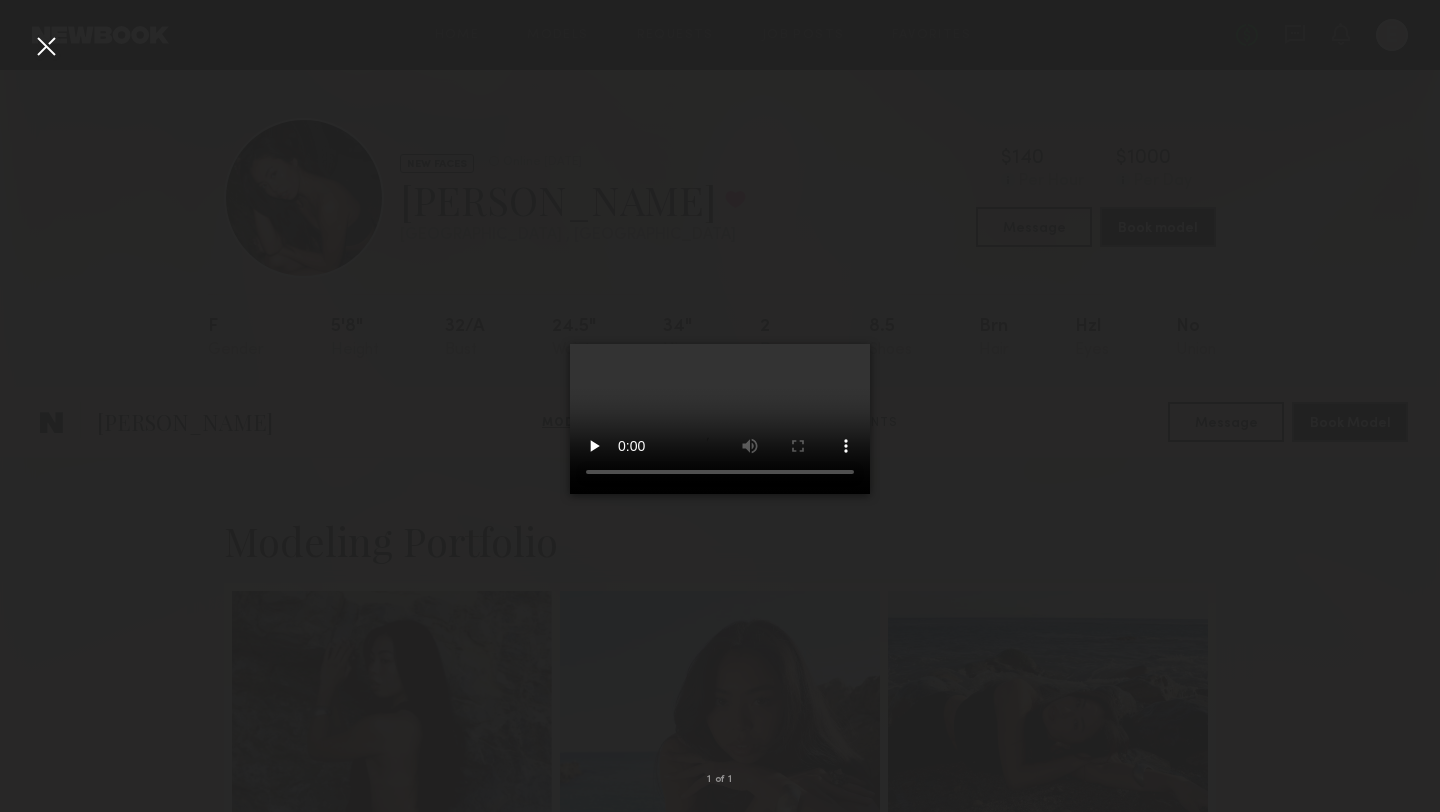 scroll, scrollTop: 1786, scrollLeft: 0, axis: vertical 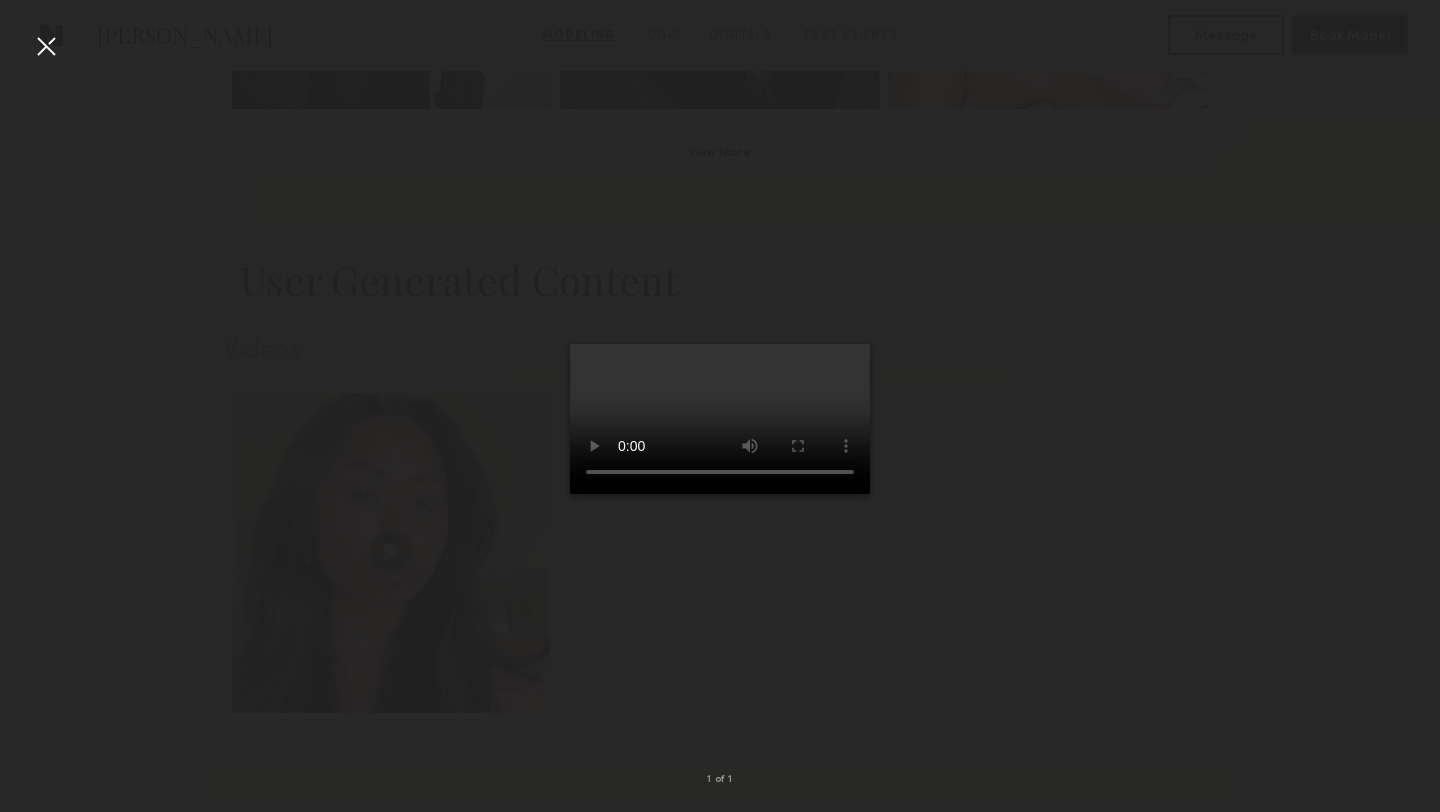click at bounding box center (46, 46) 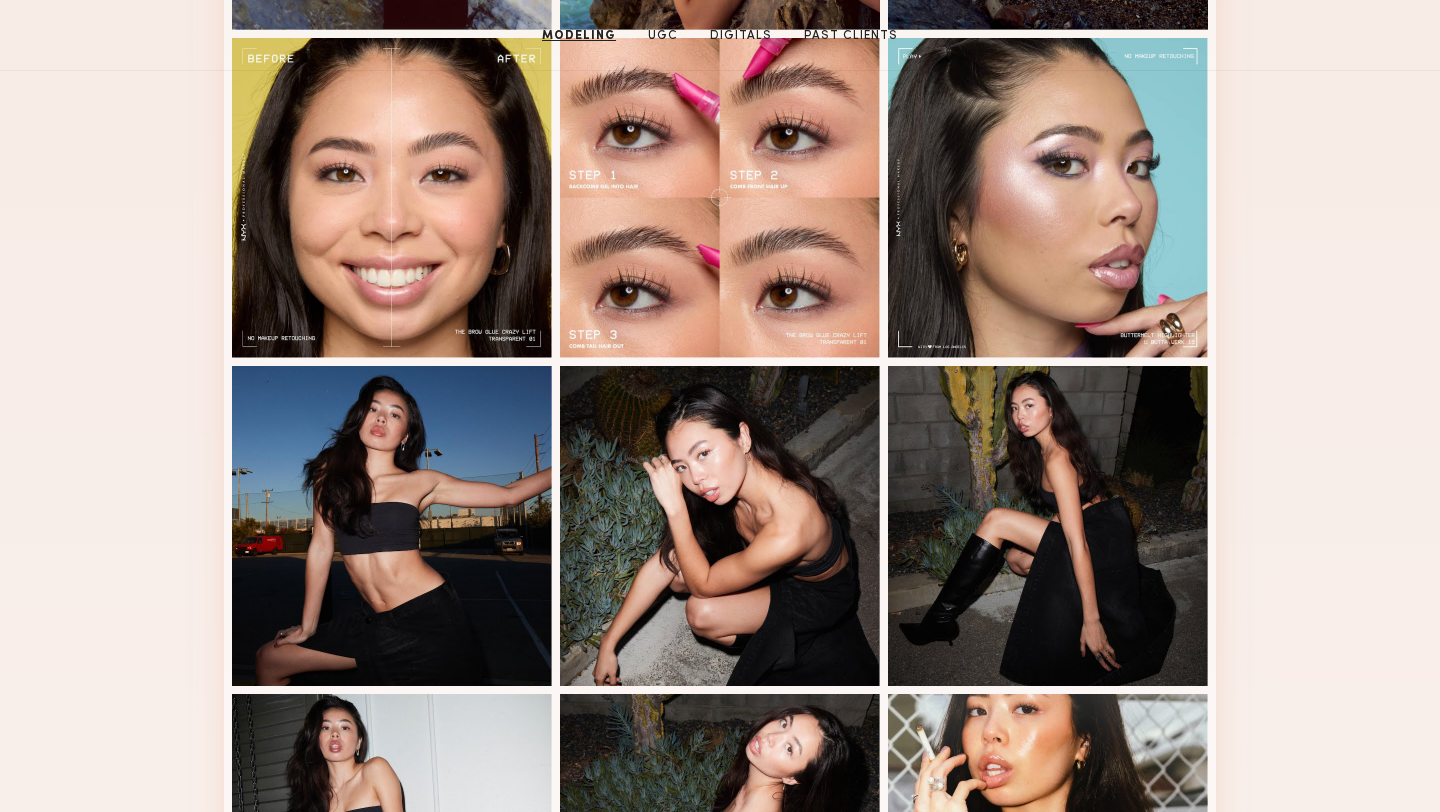 scroll, scrollTop: 0, scrollLeft: 0, axis: both 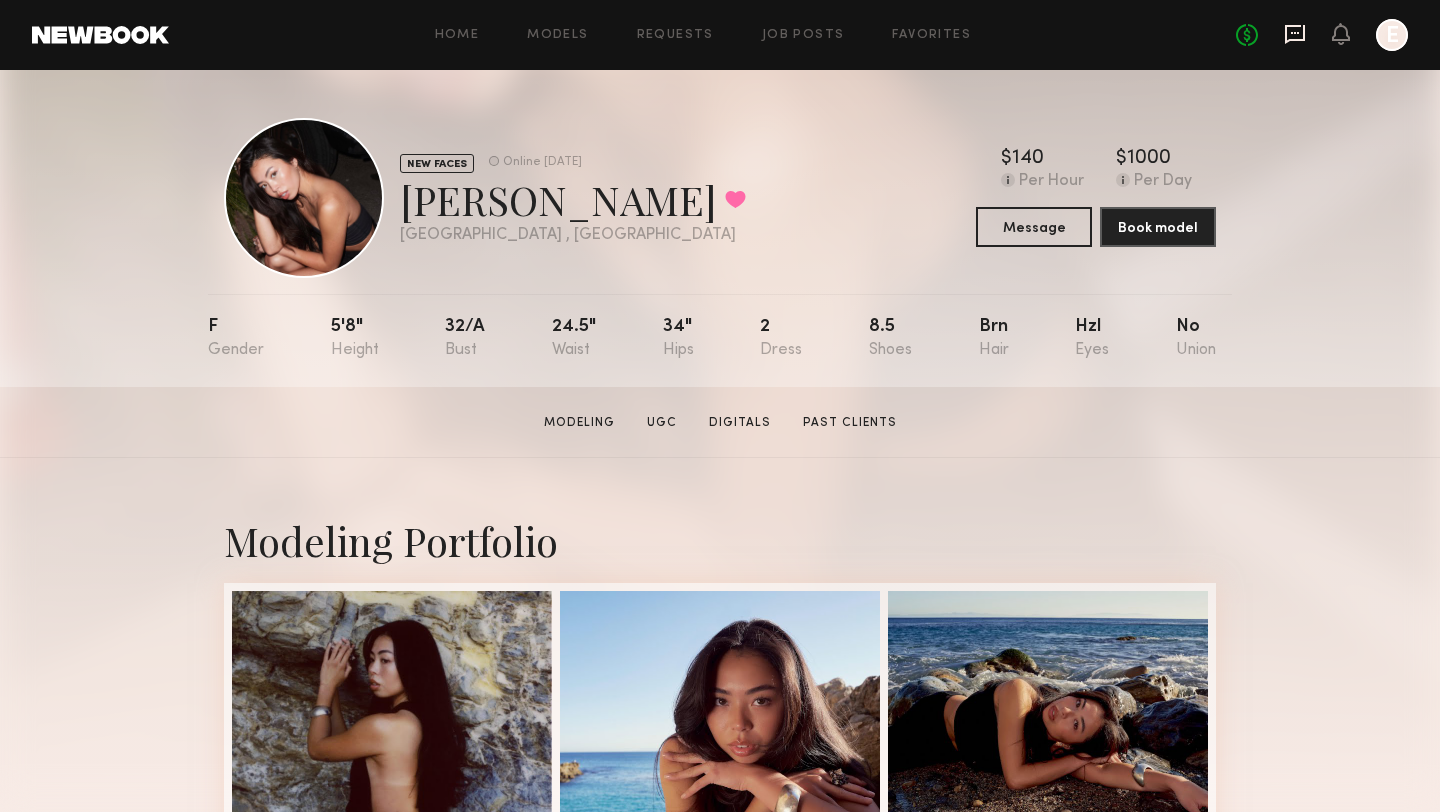 click 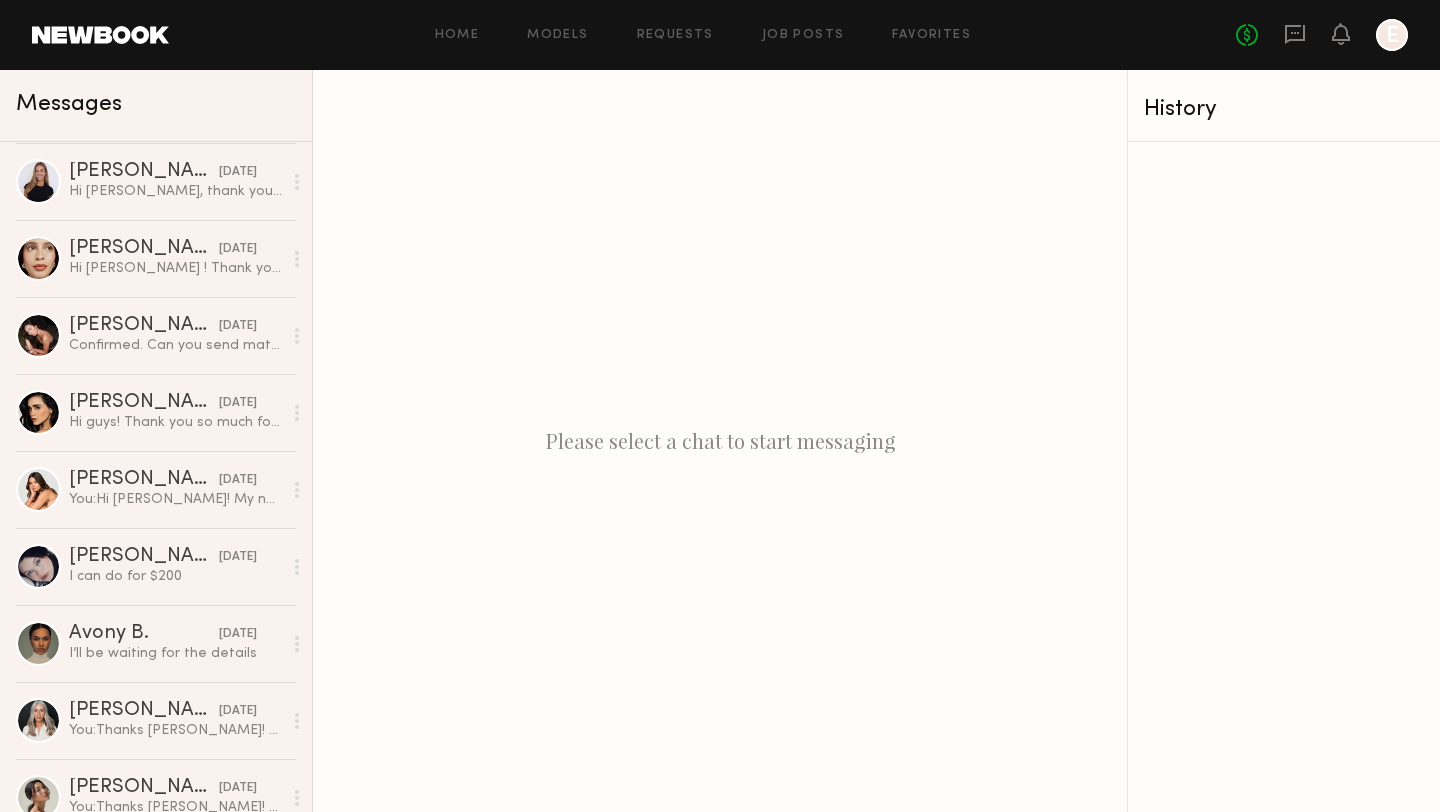scroll, scrollTop: 1018, scrollLeft: 0, axis: vertical 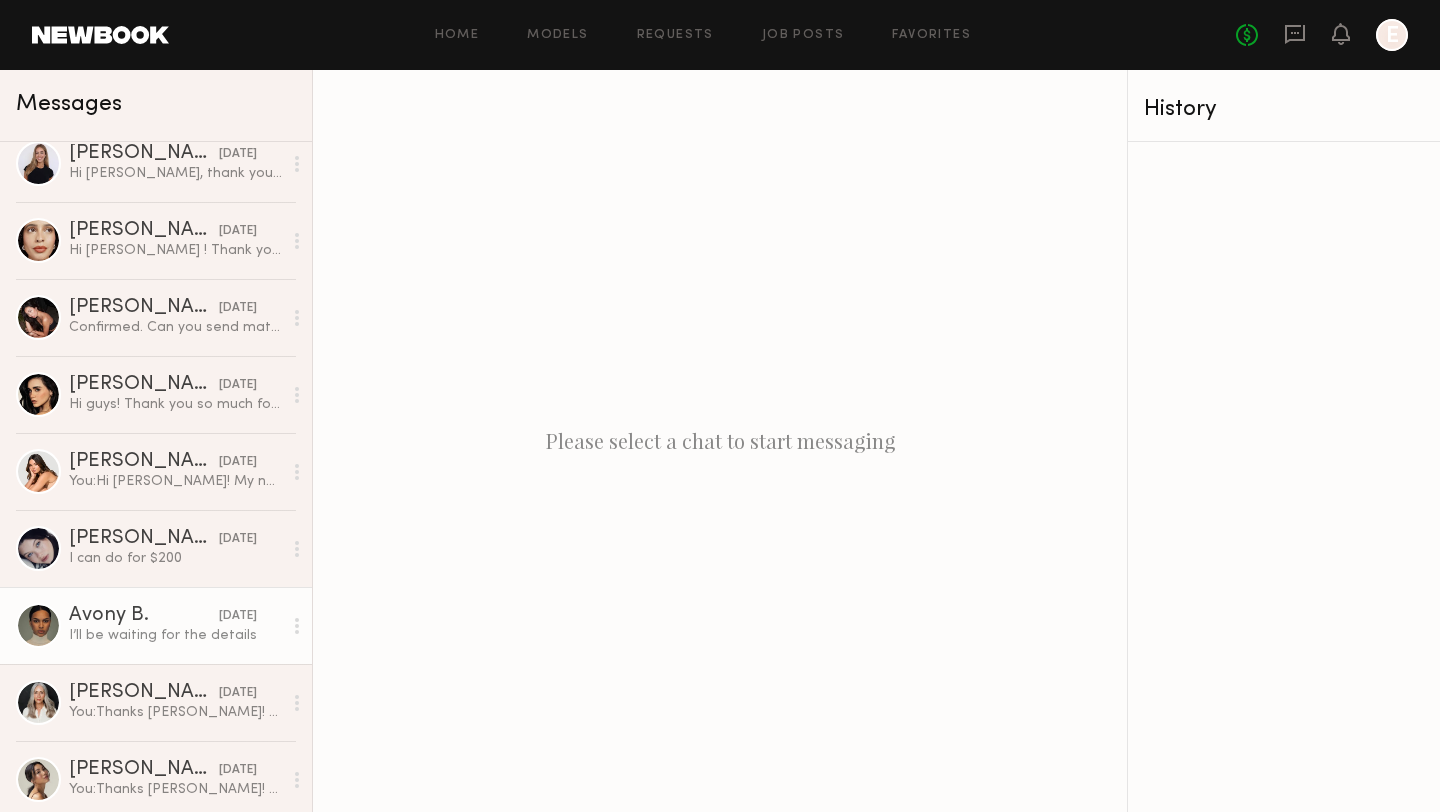 click on "I’ll be waiting for the details" 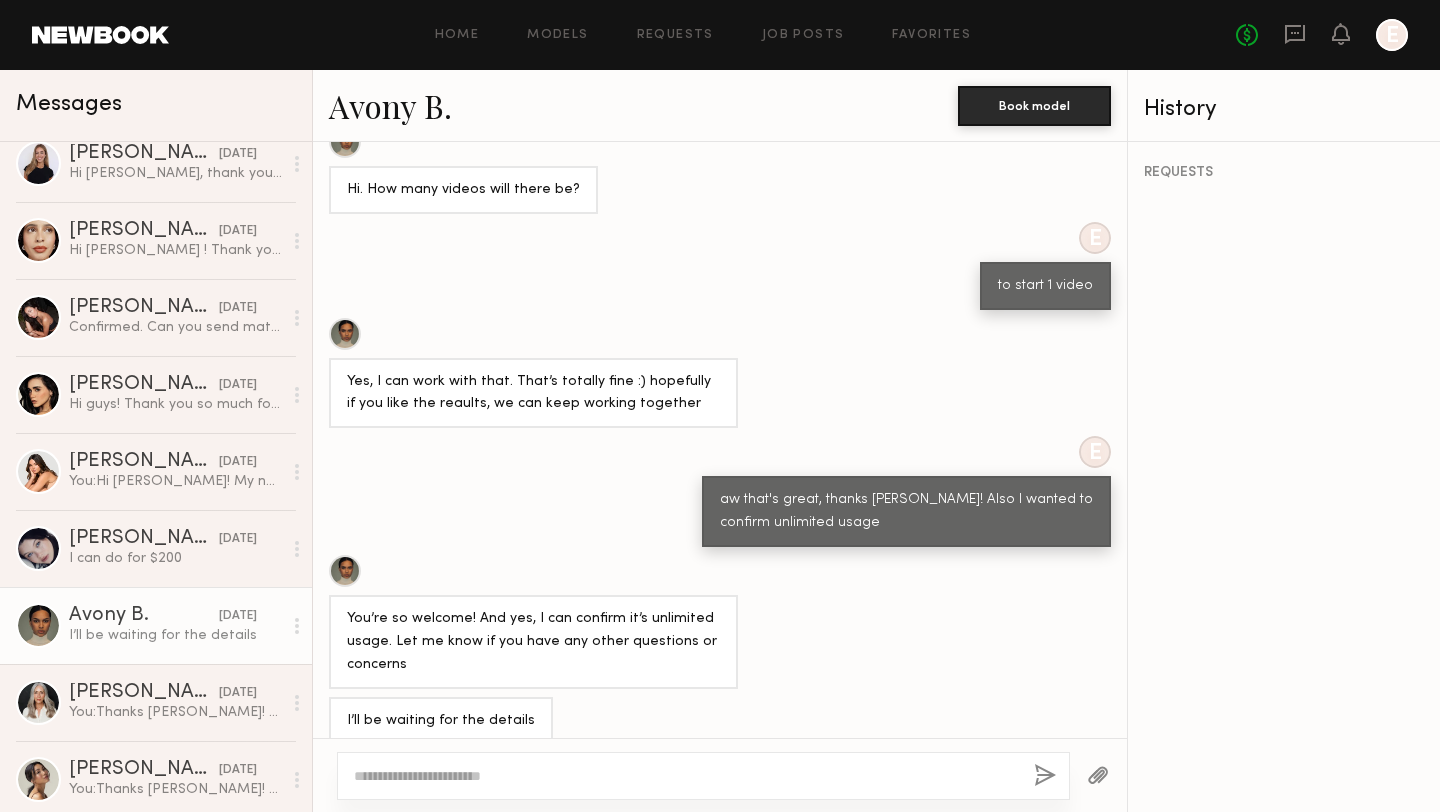 scroll, scrollTop: 956, scrollLeft: 0, axis: vertical 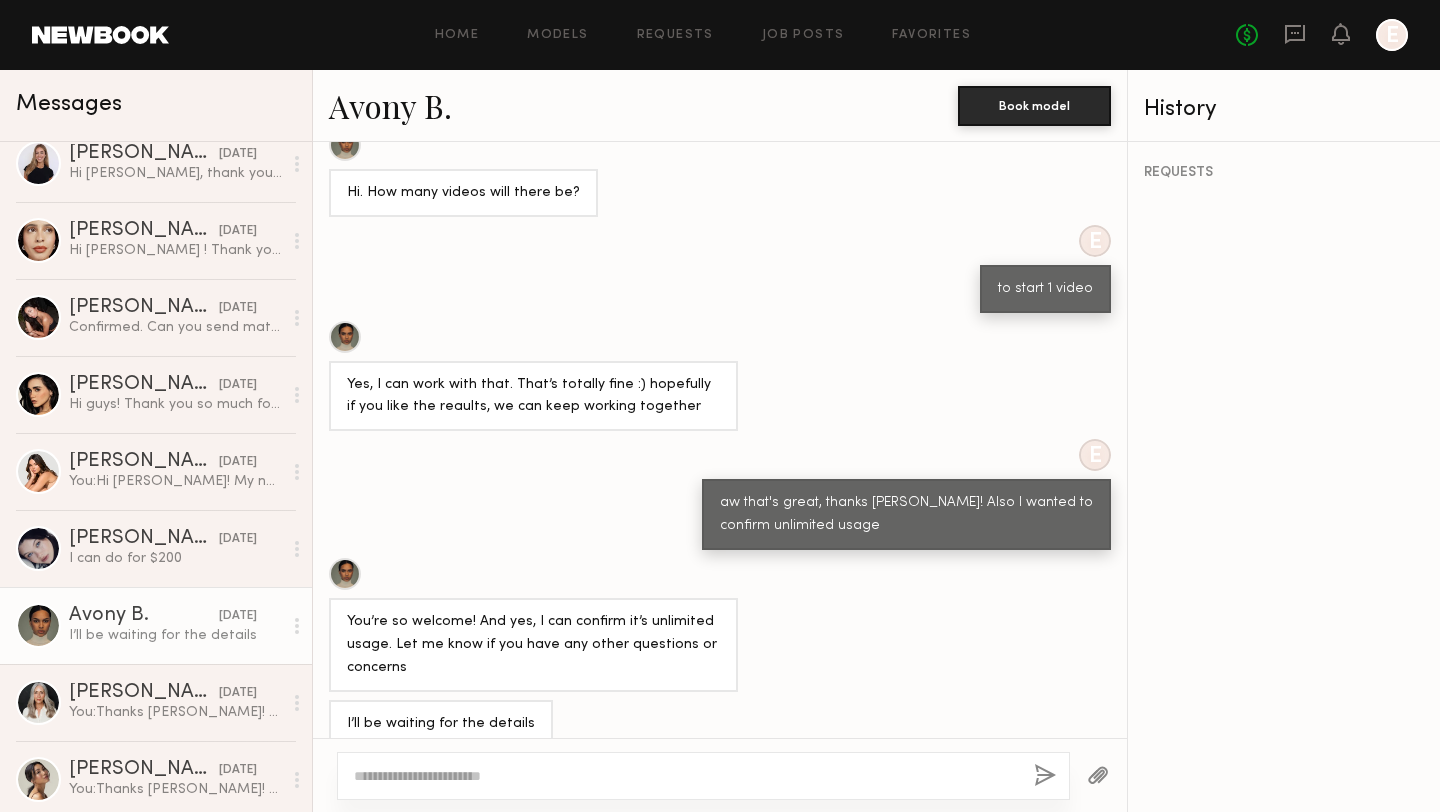 click 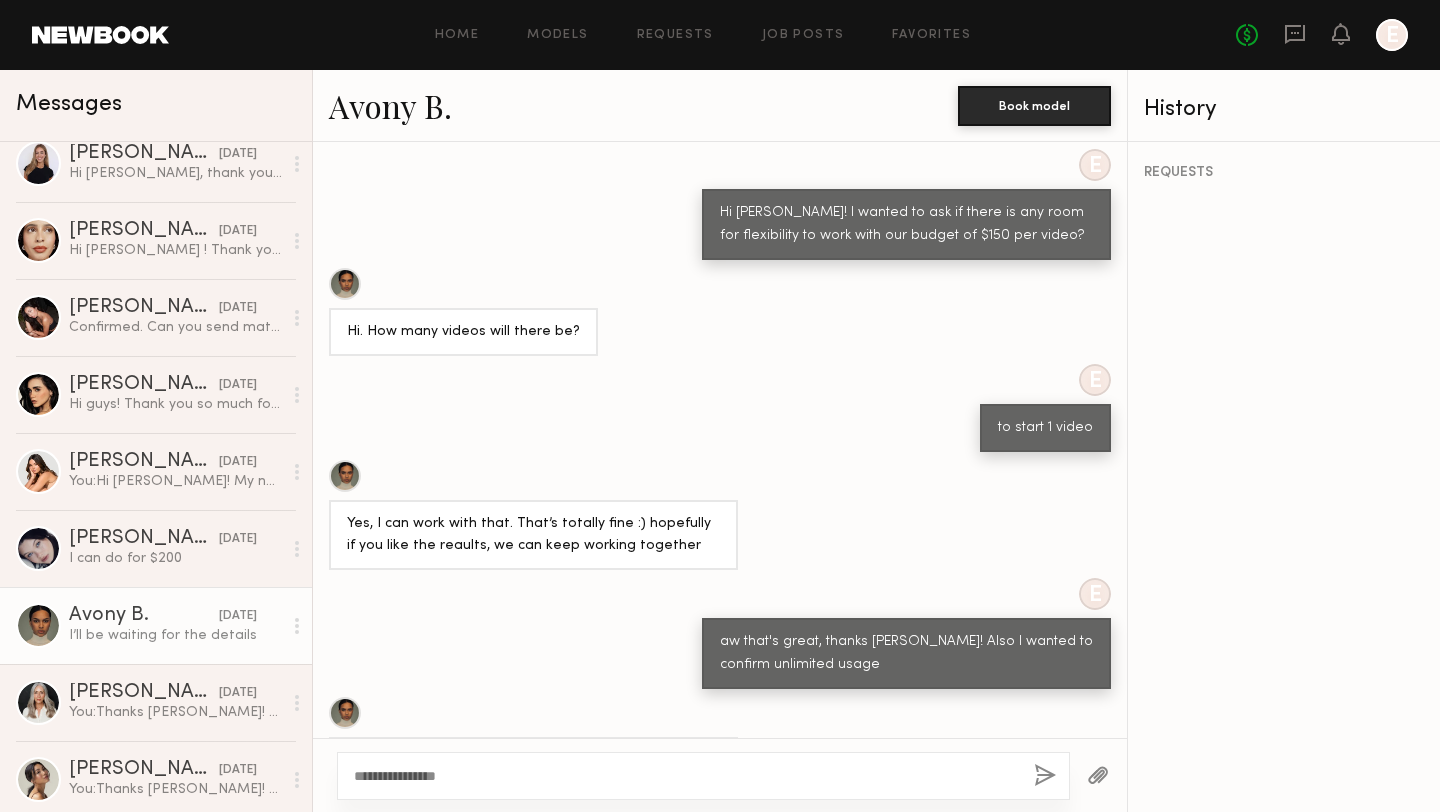 scroll, scrollTop: 956, scrollLeft: 0, axis: vertical 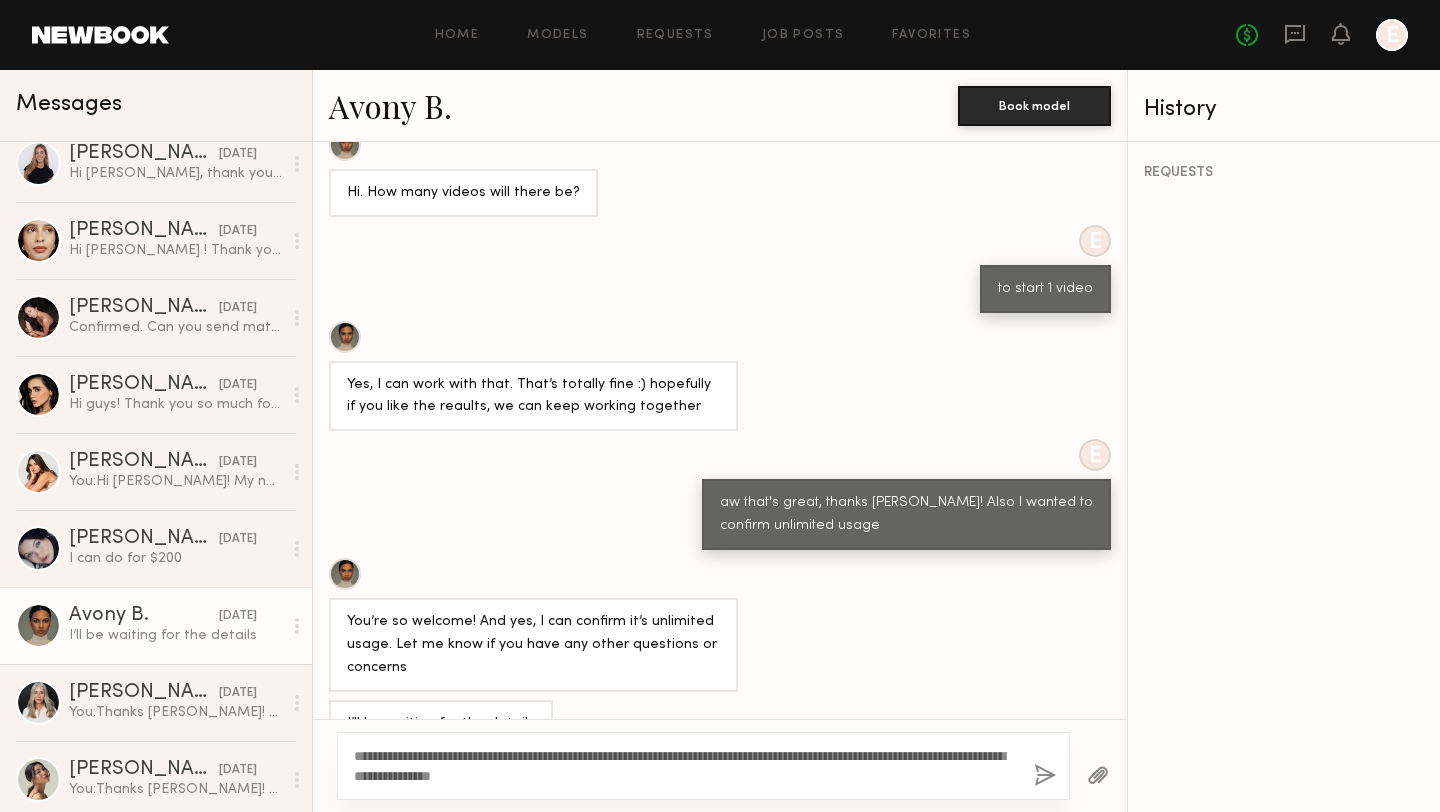 type on "**********" 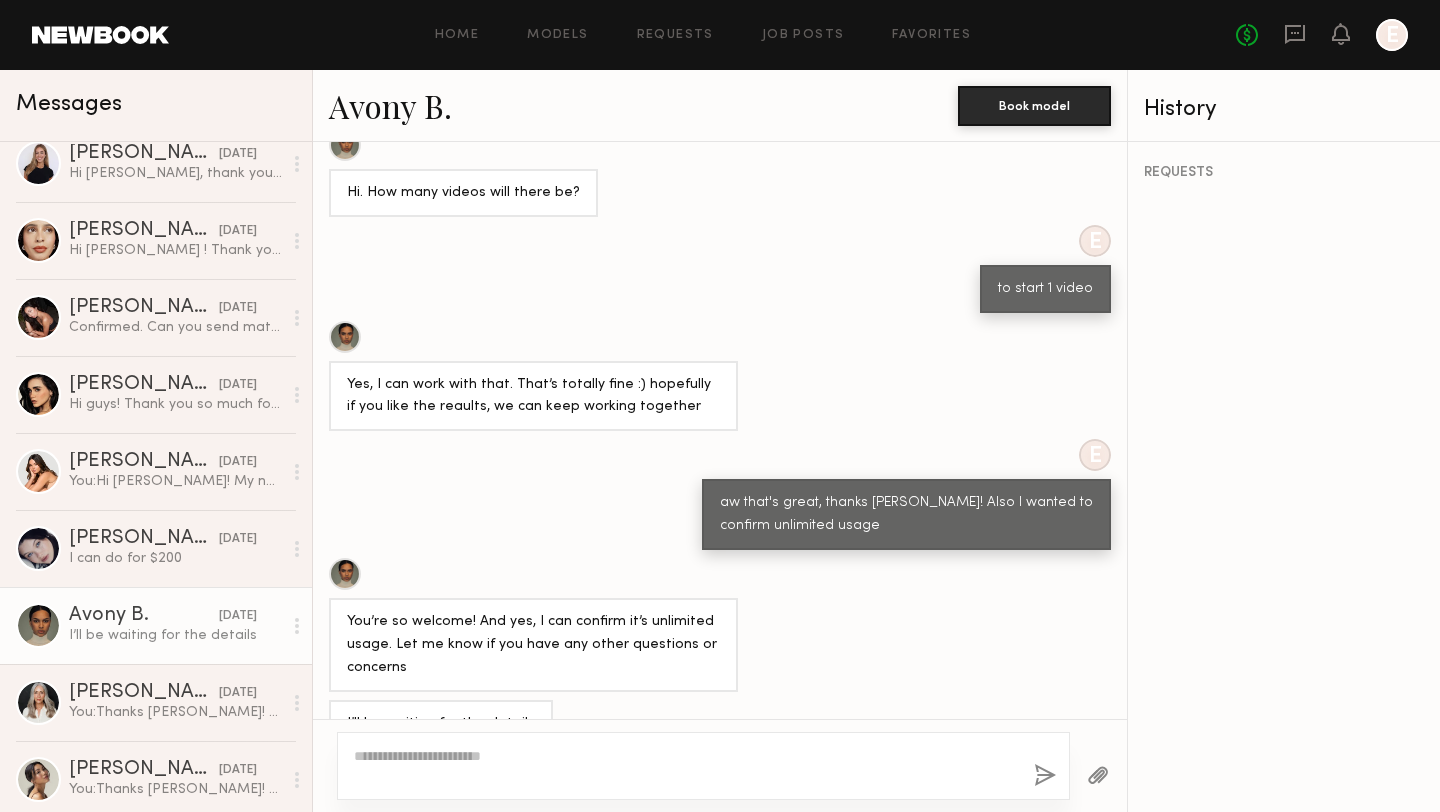 scroll, scrollTop: 1362, scrollLeft: 0, axis: vertical 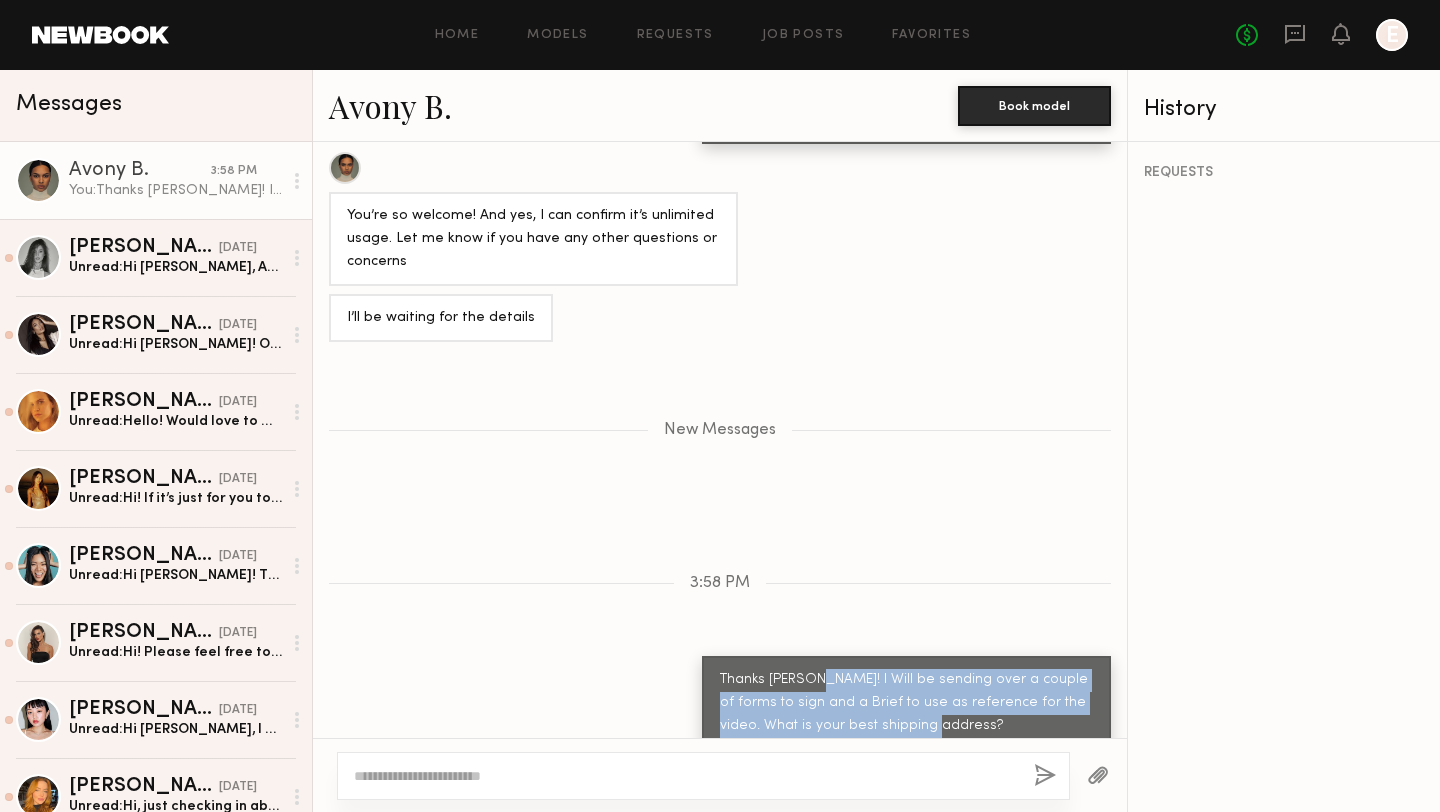 drag, startPoint x: 908, startPoint y: 698, endPoint x: 804, endPoint y: 644, distance: 117.18362 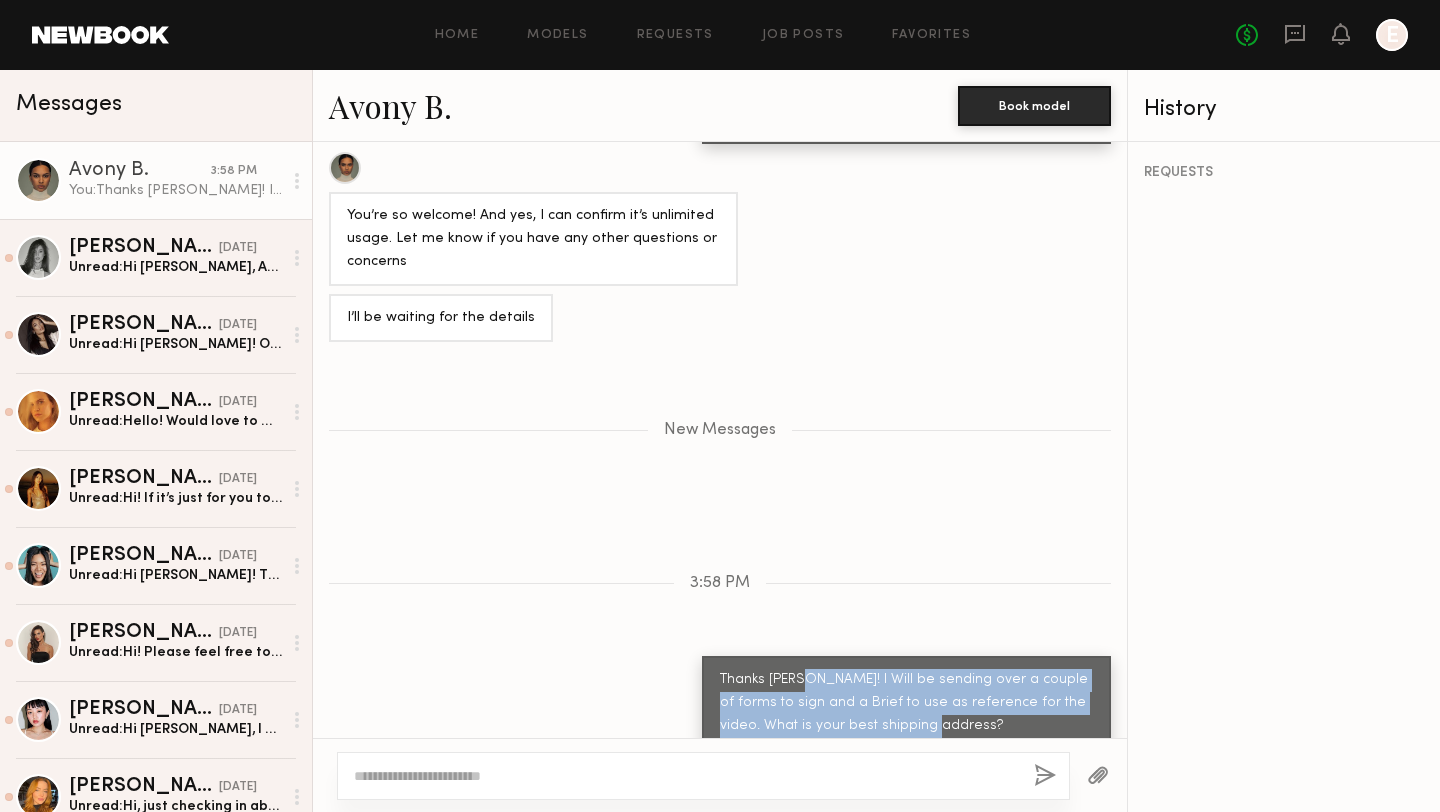 copy on "! I Will be sending over a couple of forms to sign and a Brief to use as reference for the video. What is your best shipping address?" 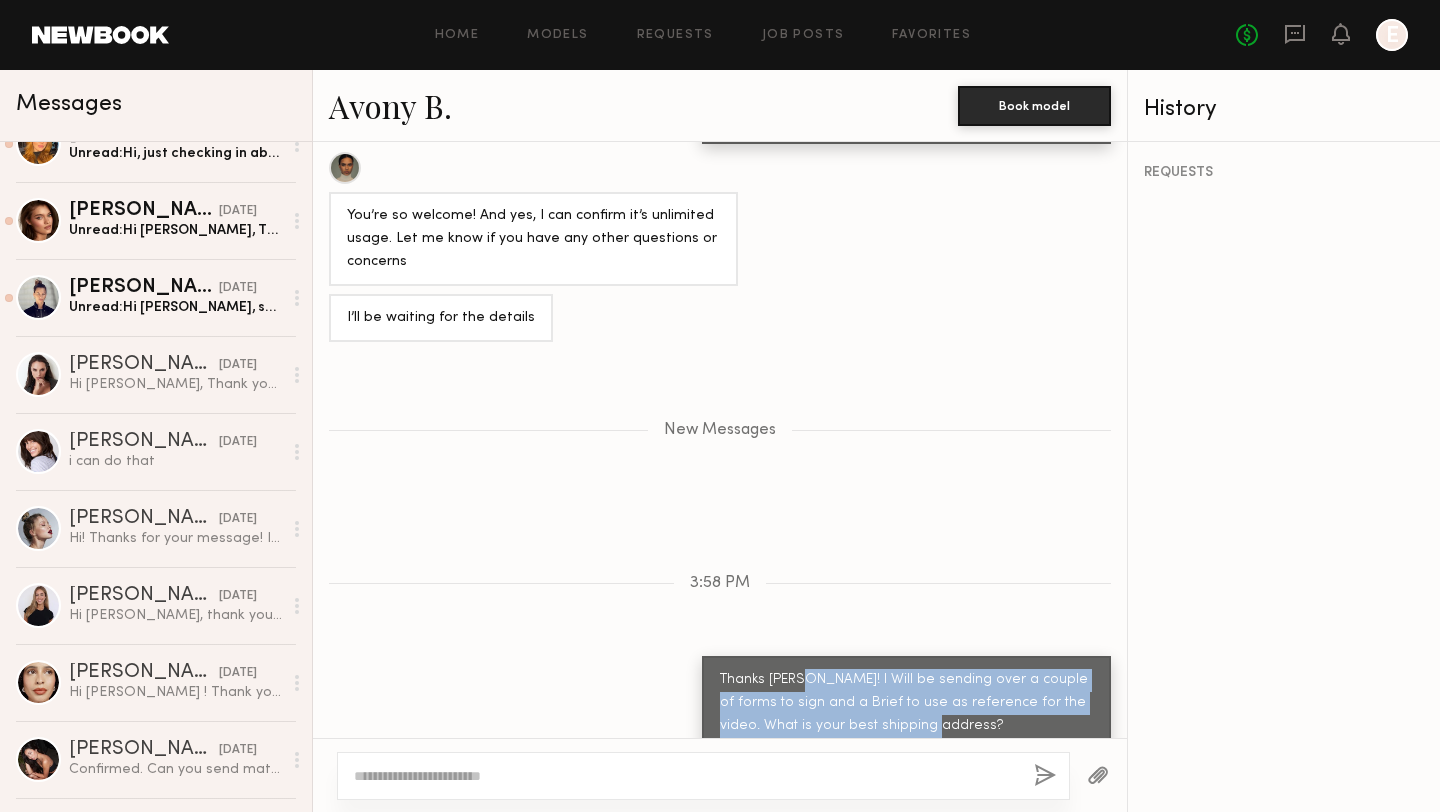 scroll, scrollTop: 658, scrollLeft: 0, axis: vertical 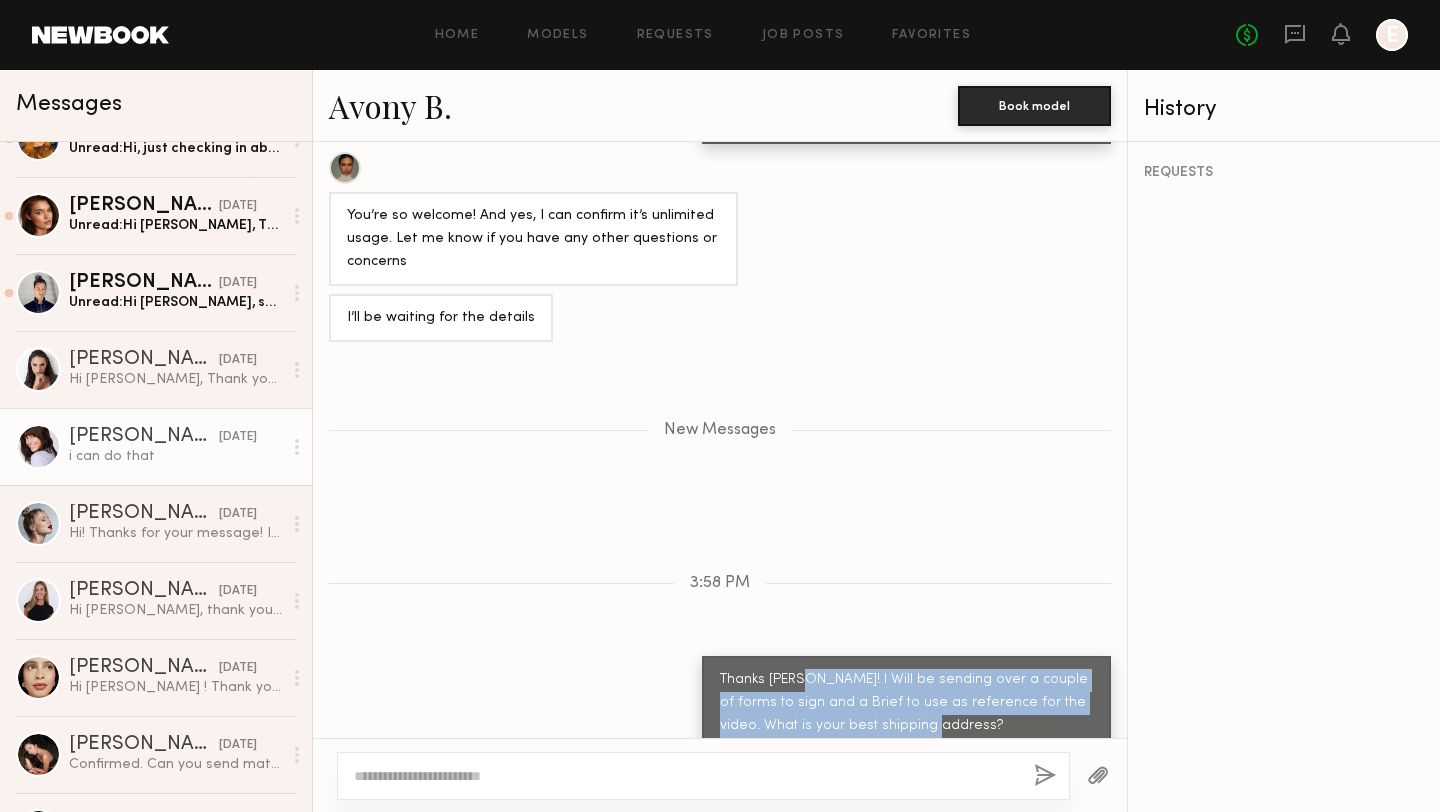 click on "i can do that" 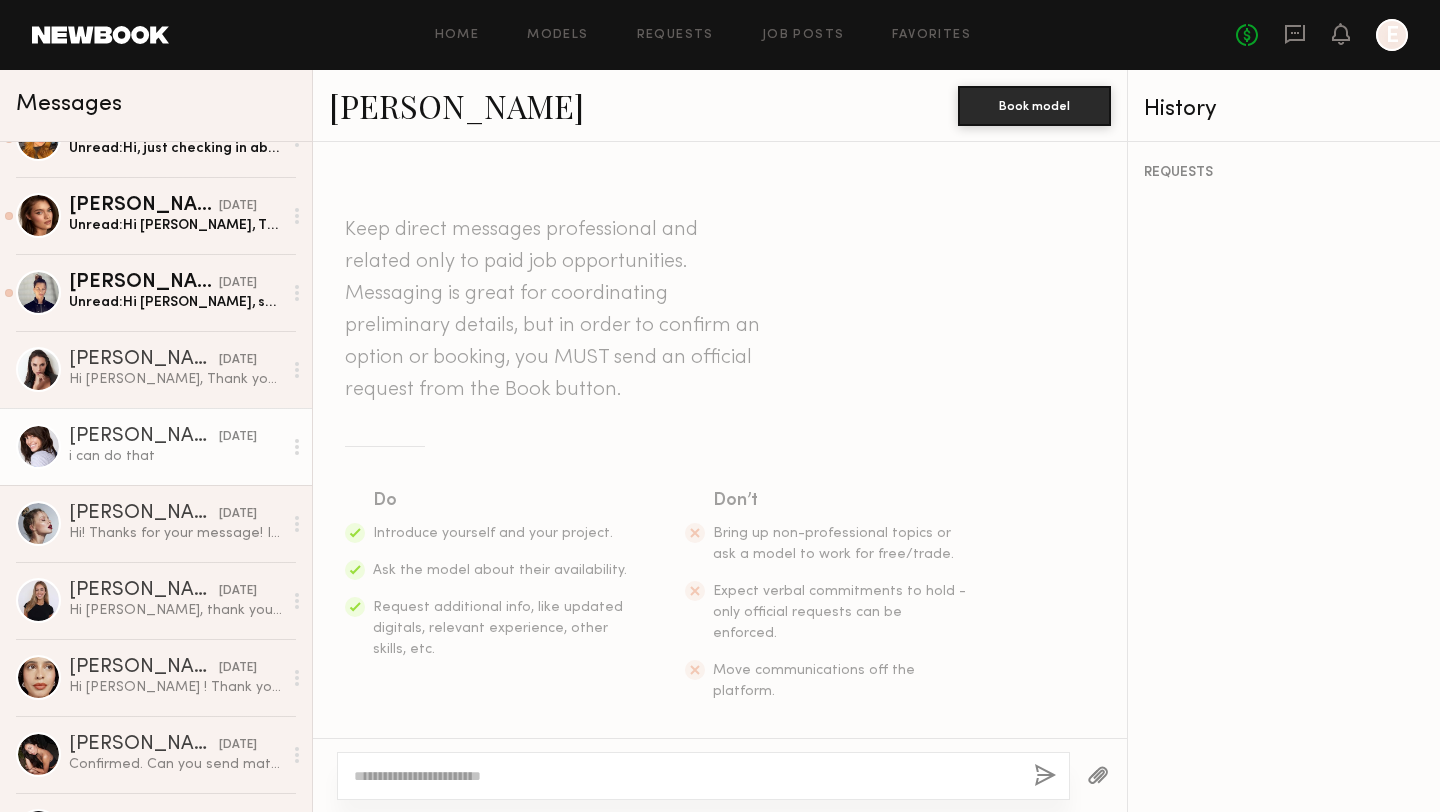 scroll, scrollTop: 1942, scrollLeft: 0, axis: vertical 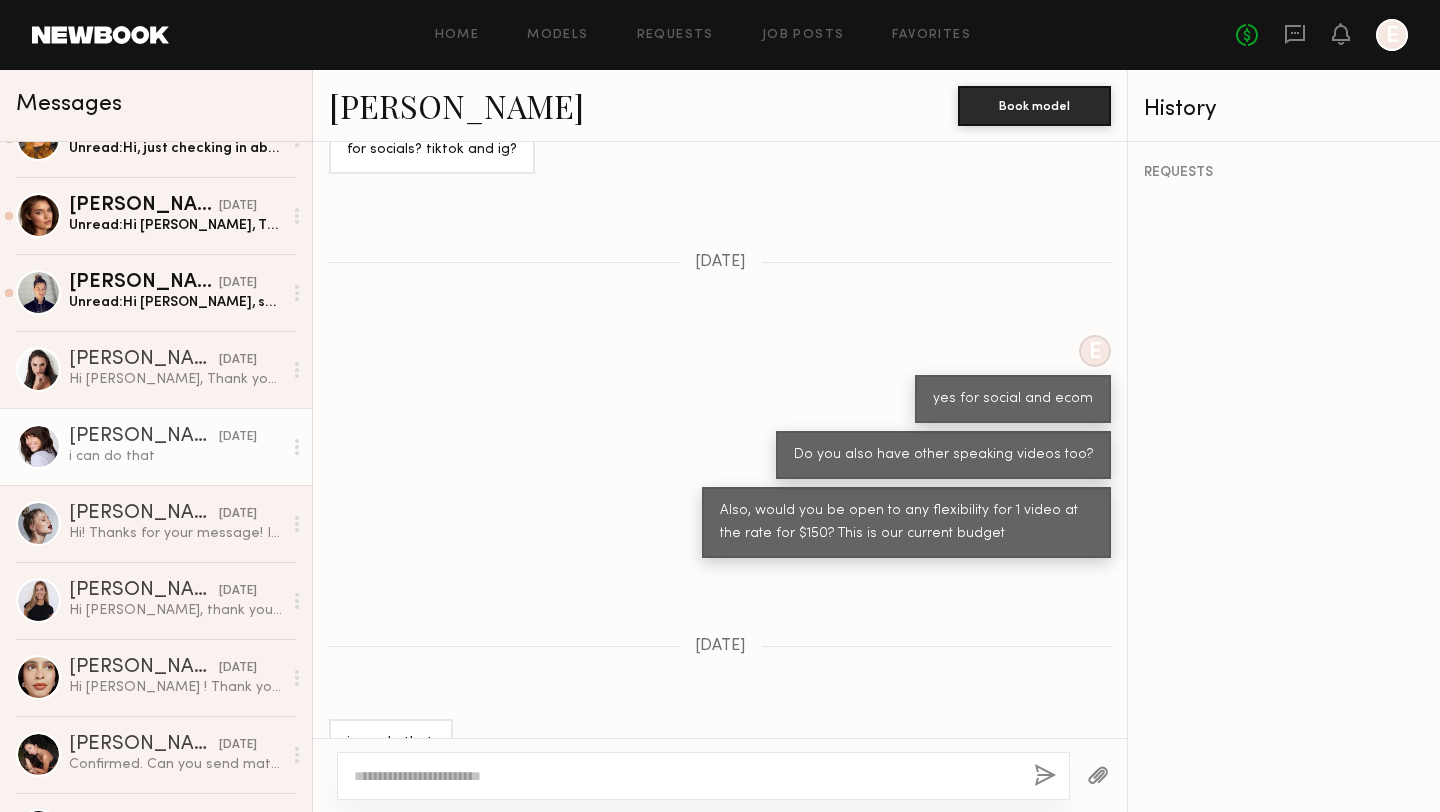 click 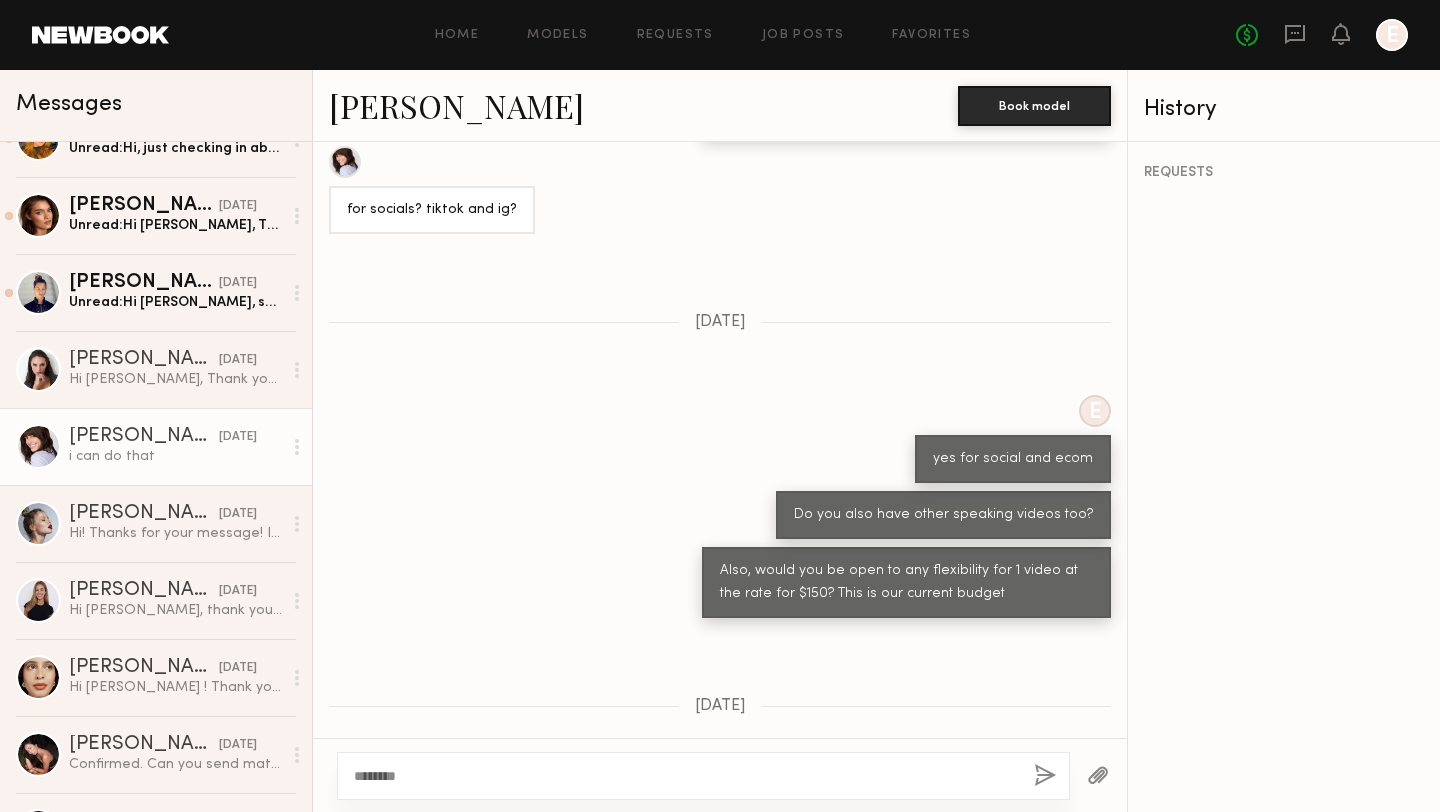 scroll, scrollTop: 1942, scrollLeft: 0, axis: vertical 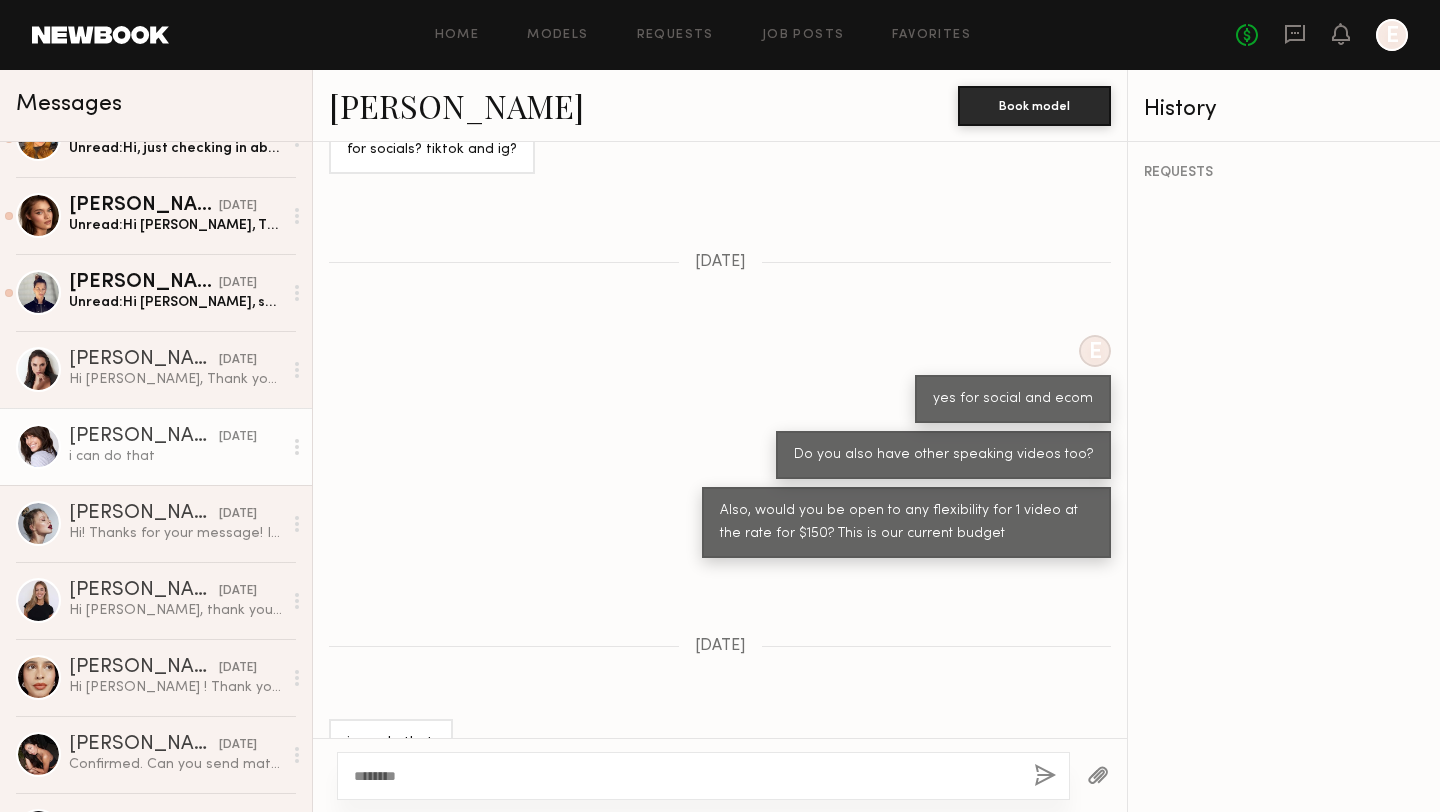 click on "*******" 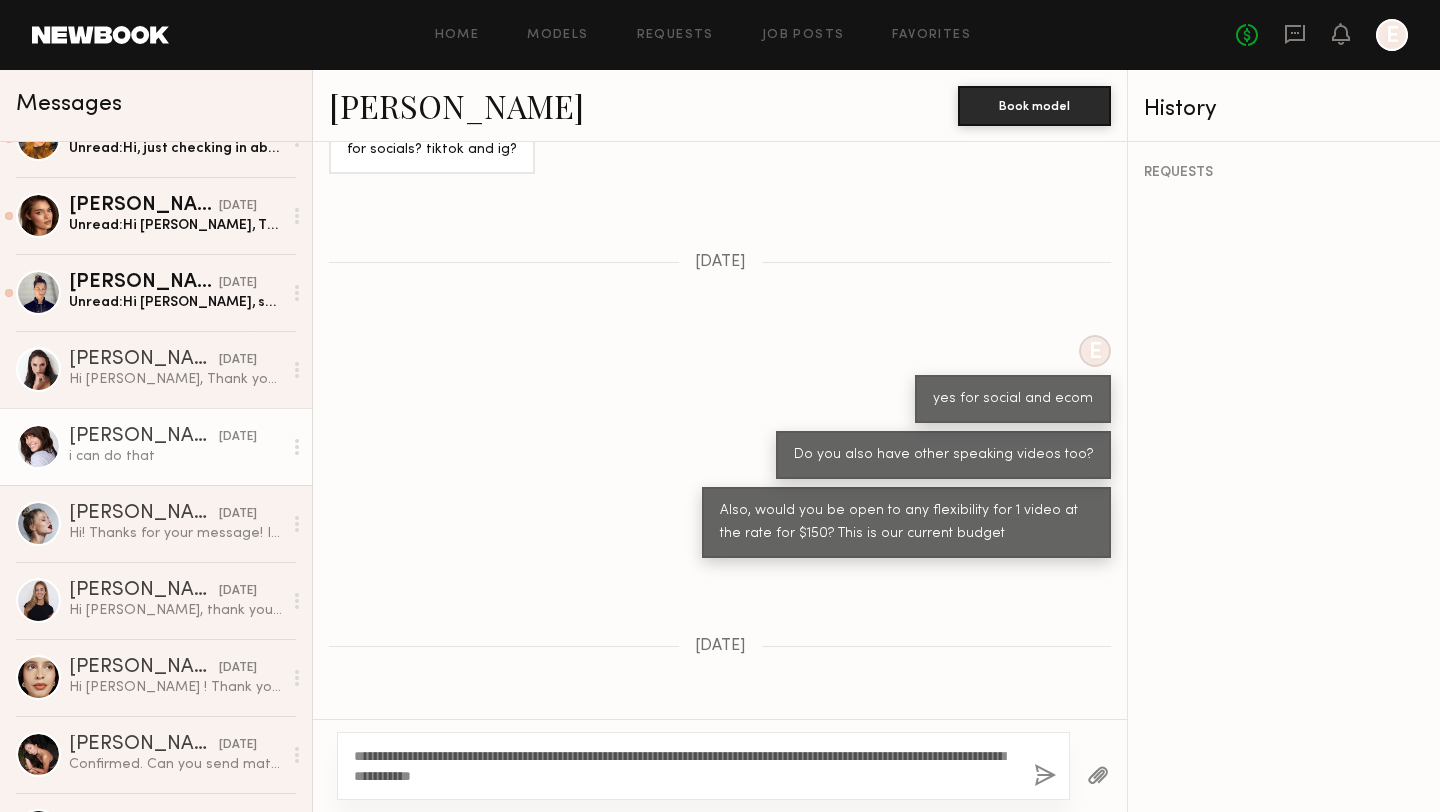 click on "**********" 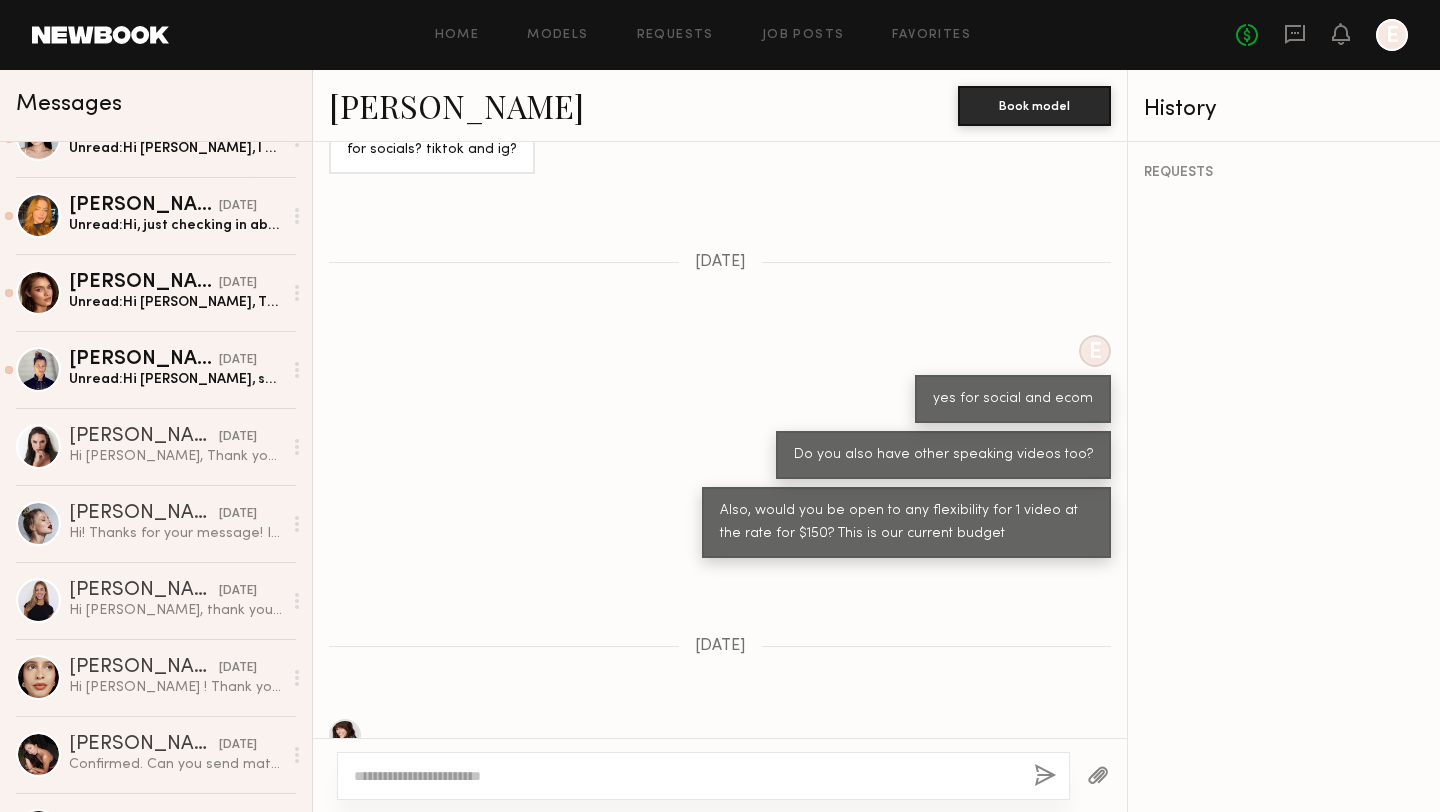 scroll, scrollTop: 2388, scrollLeft: 0, axis: vertical 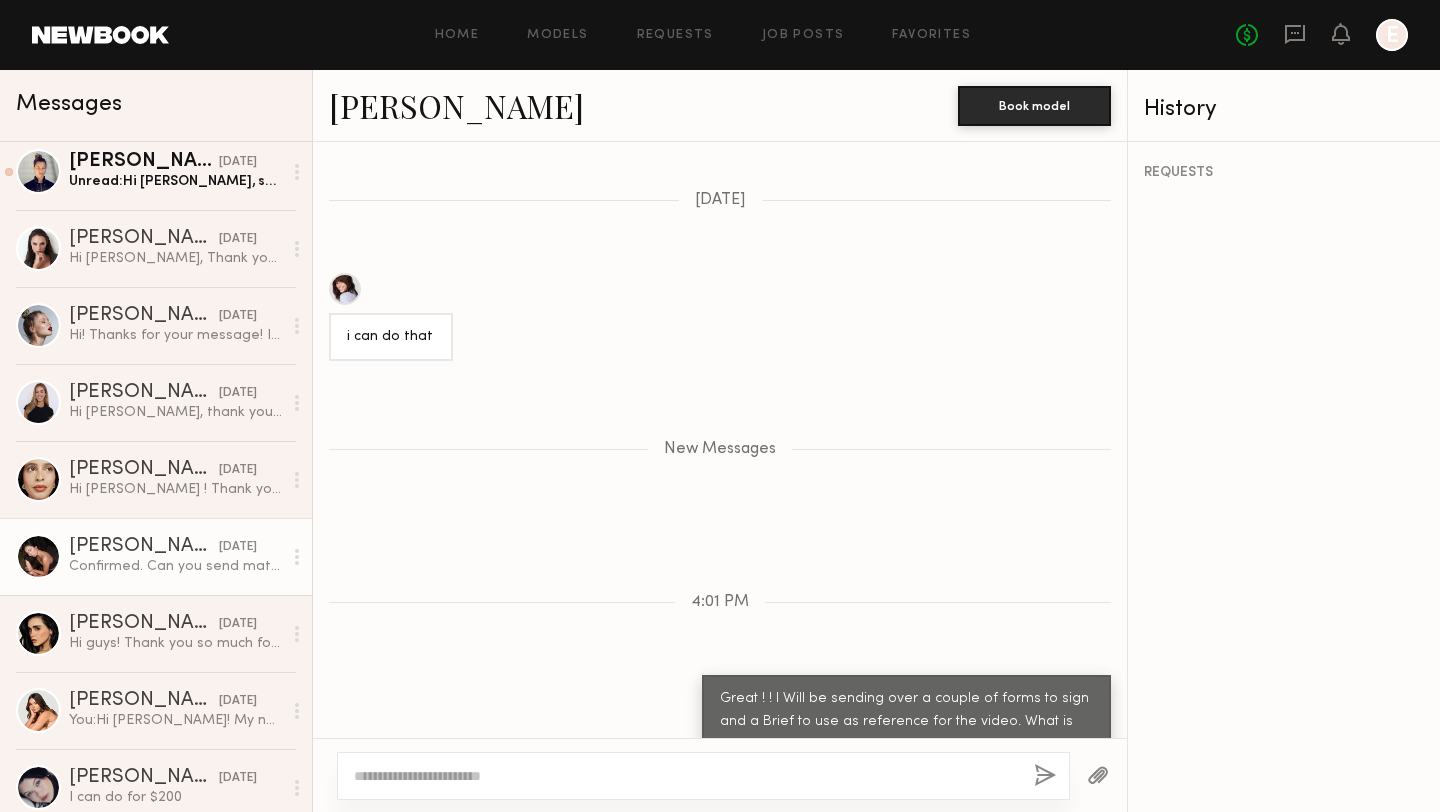 click on "Isa W." 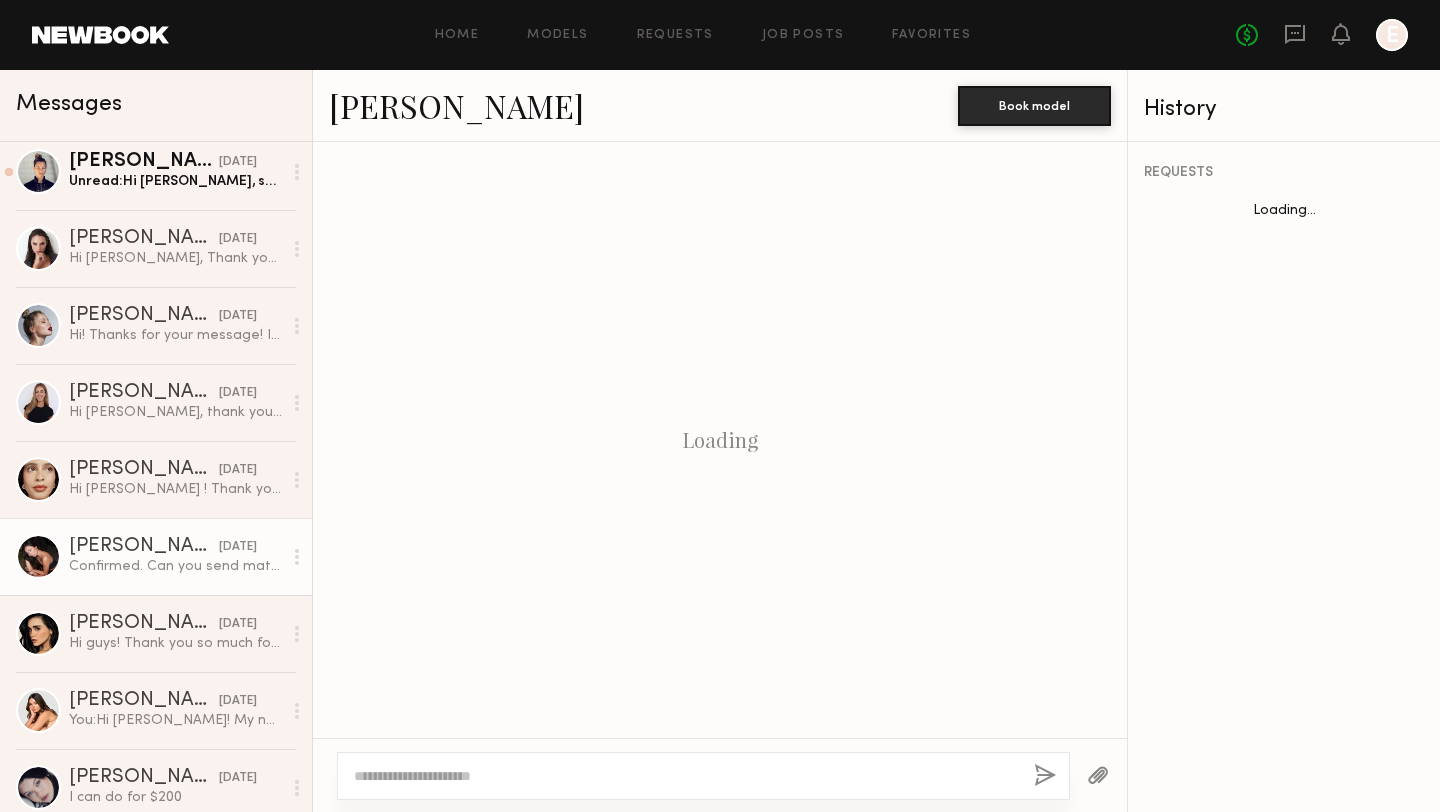 scroll, scrollTop: 1618, scrollLeft: 0, axis: vertical 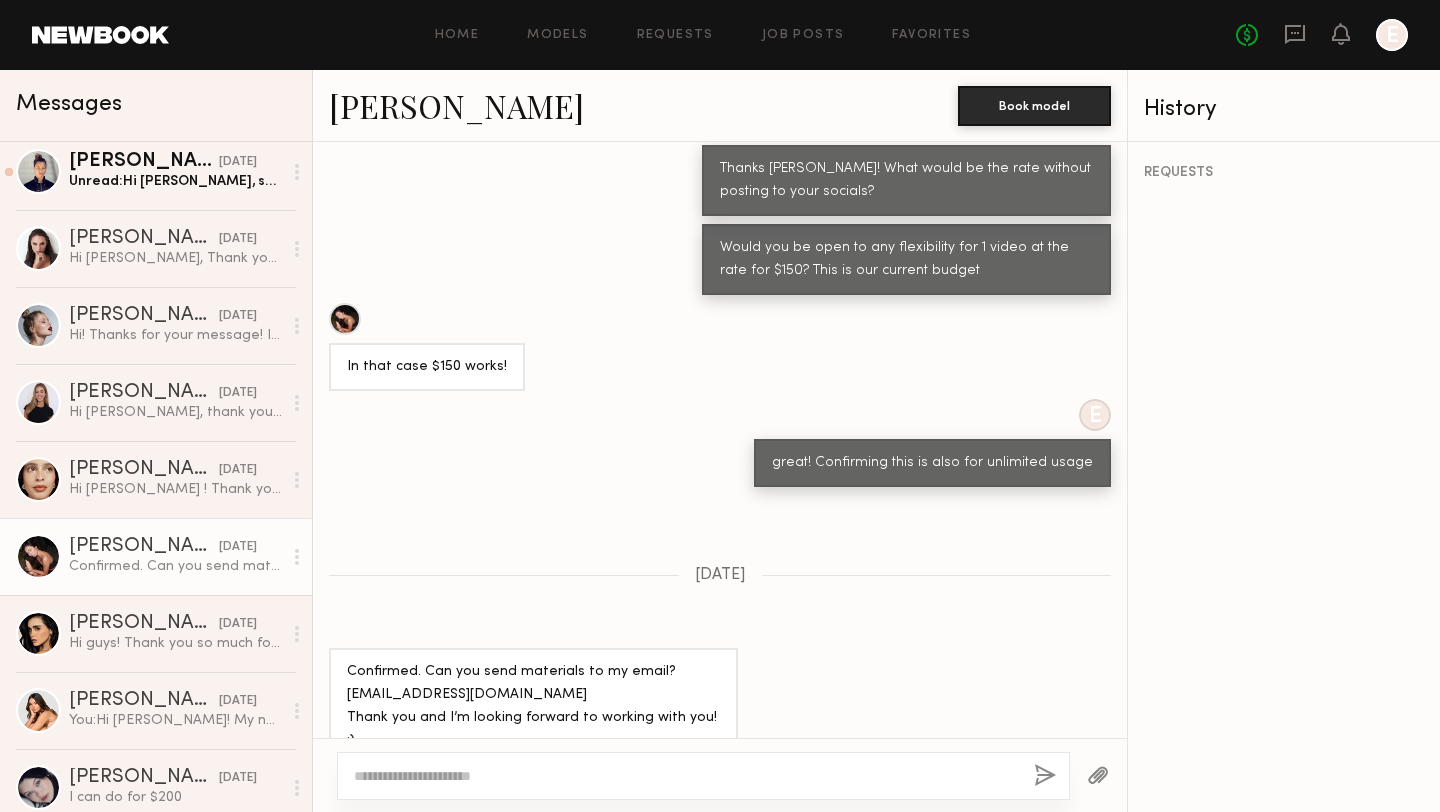 click 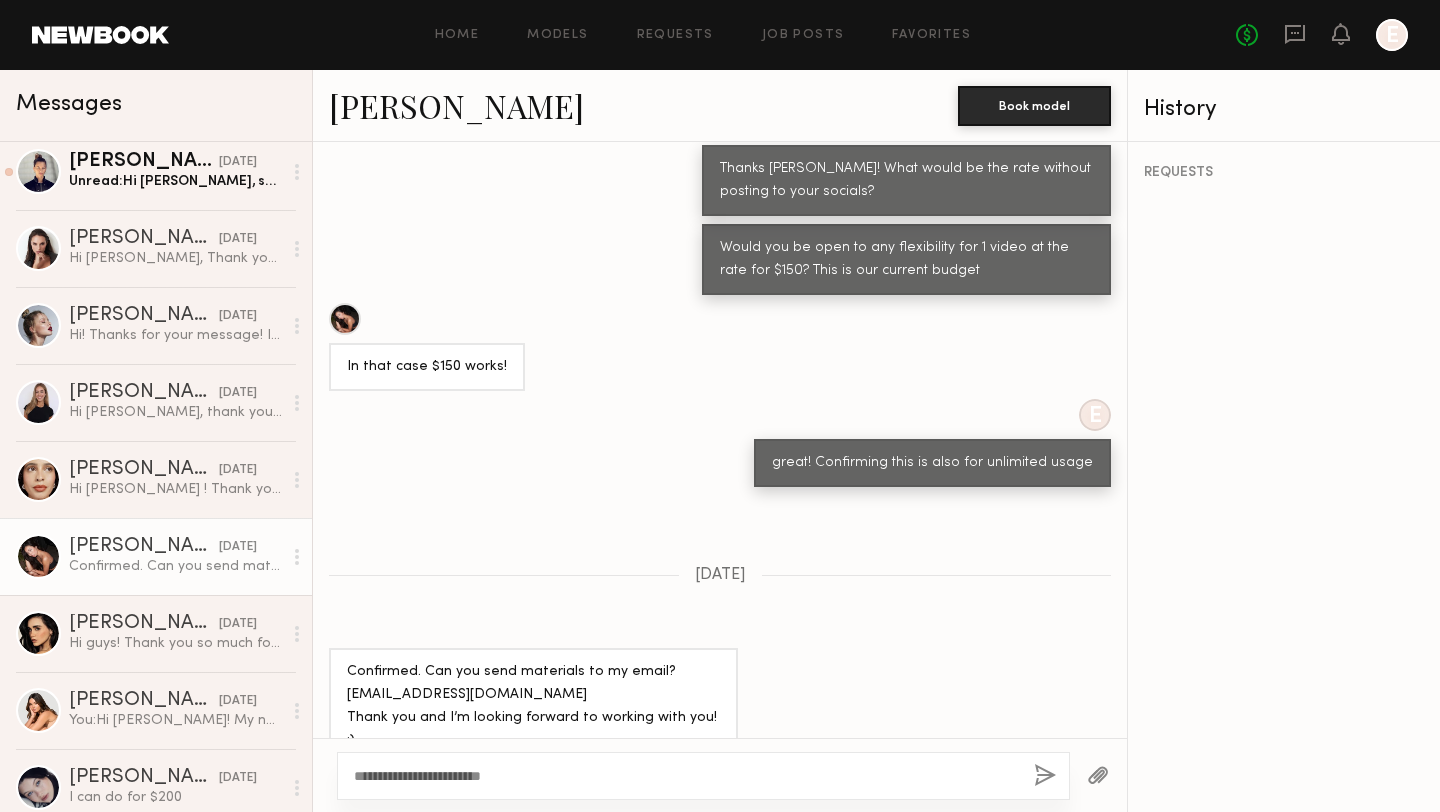 type on "**********" 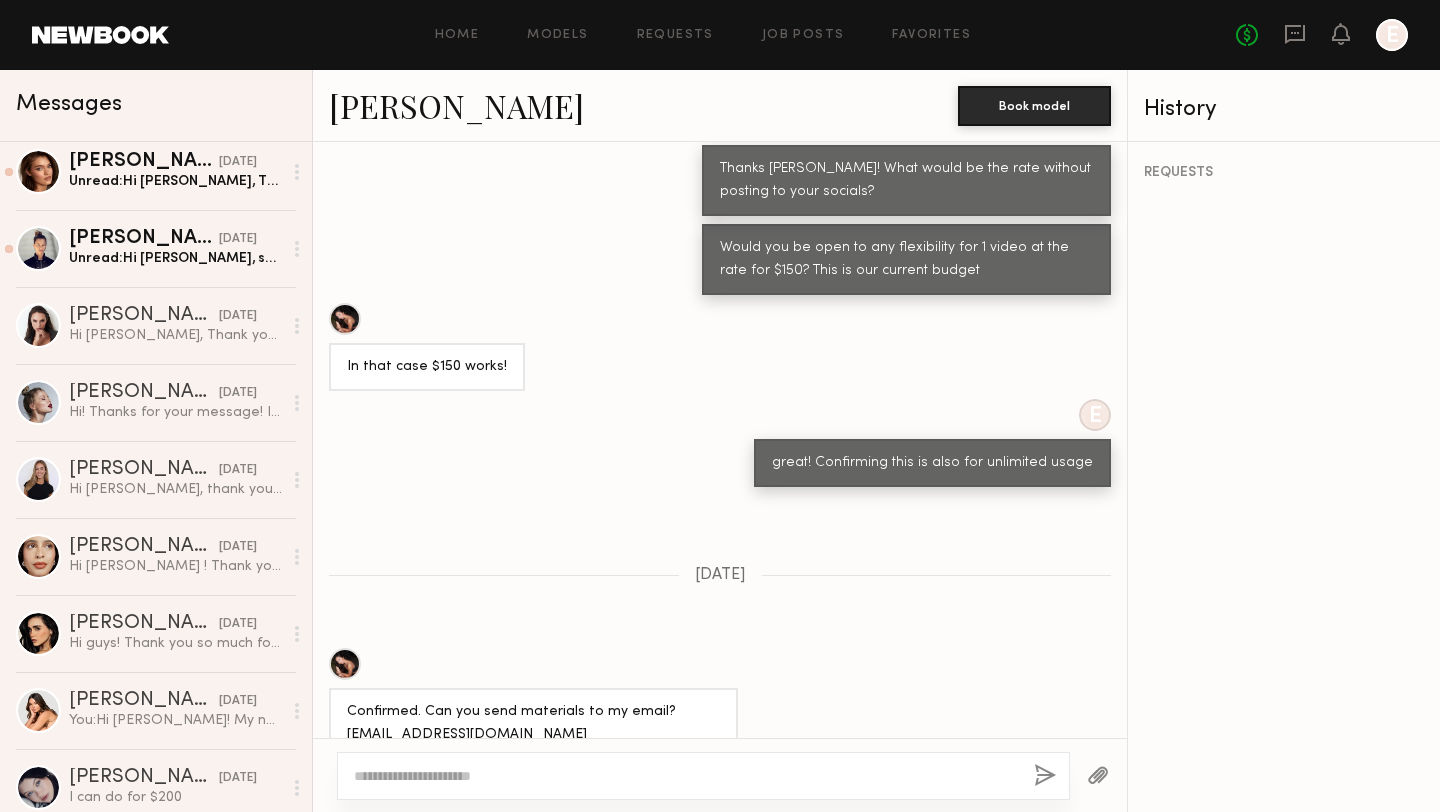 scroll, scrollTop: 2018, scrollLeft: 0, axis: vertical 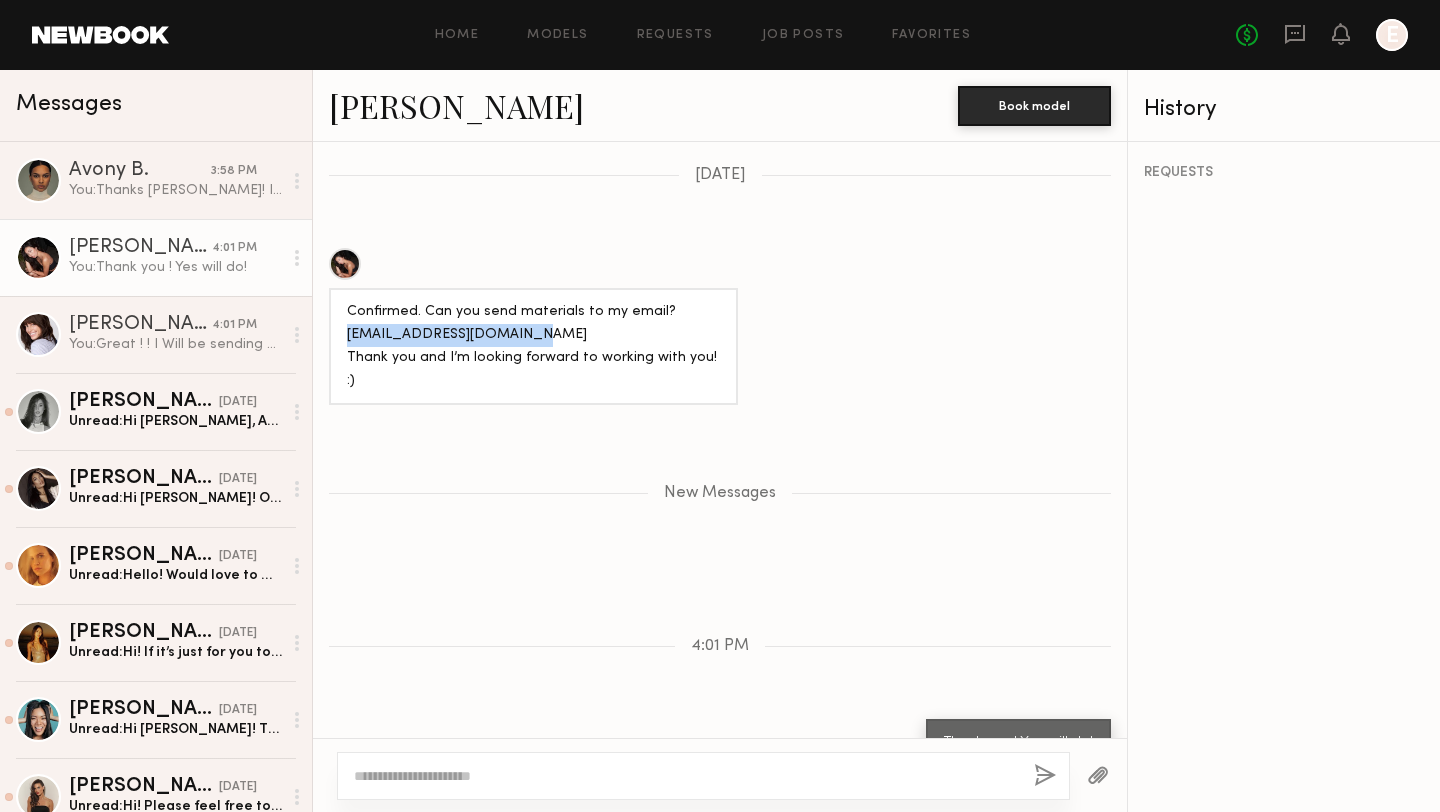 drag, startPoint x: 550, startPoint y: 310, endPoint x: 342, endPoint y: 306, distance: 208.03845 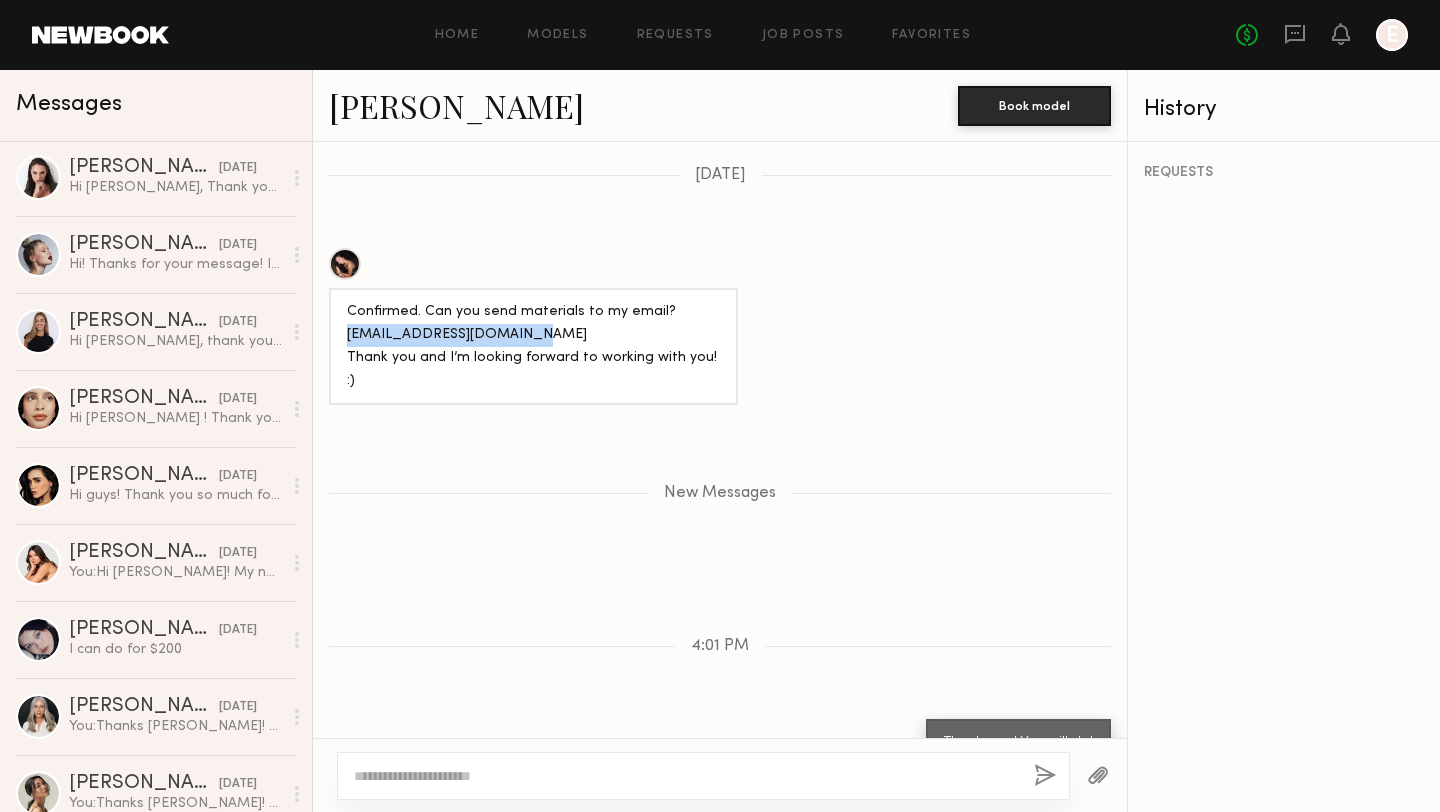 scroll, scrollTop: 1009, scrollLeft: 0, axis: vertical 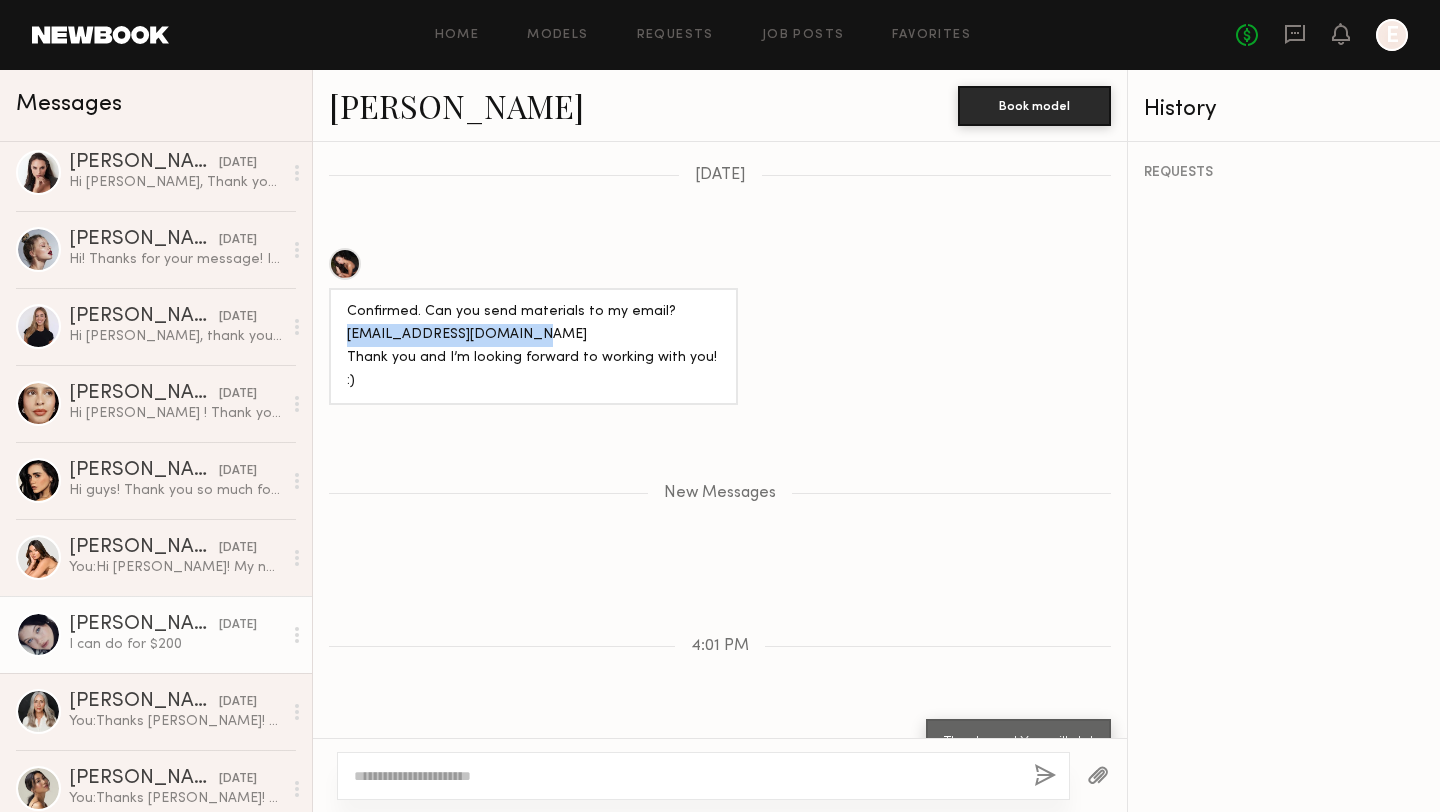 click on "Marina F." 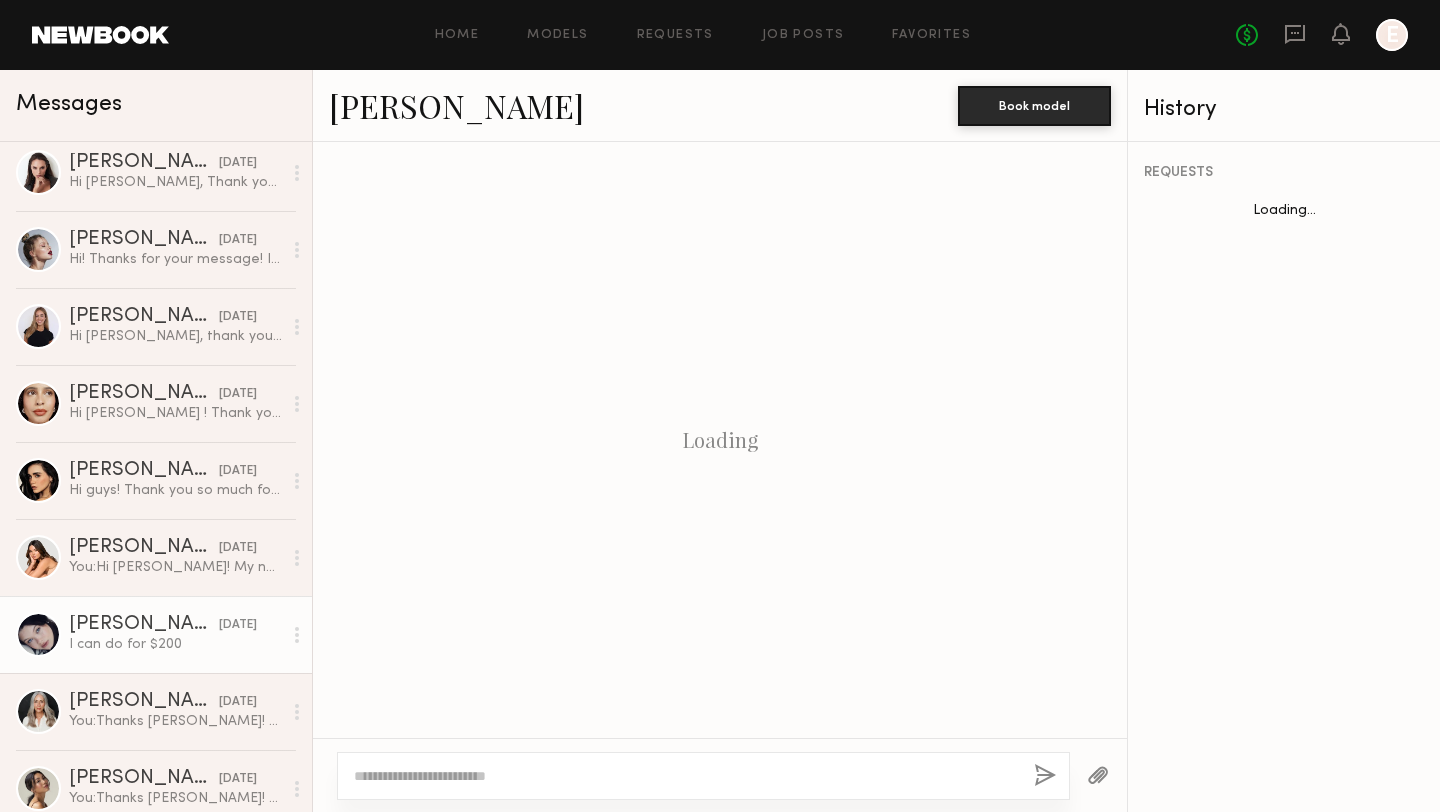 scroll, scrollTop: 1160, scrollLeft: 0, axis: vertical 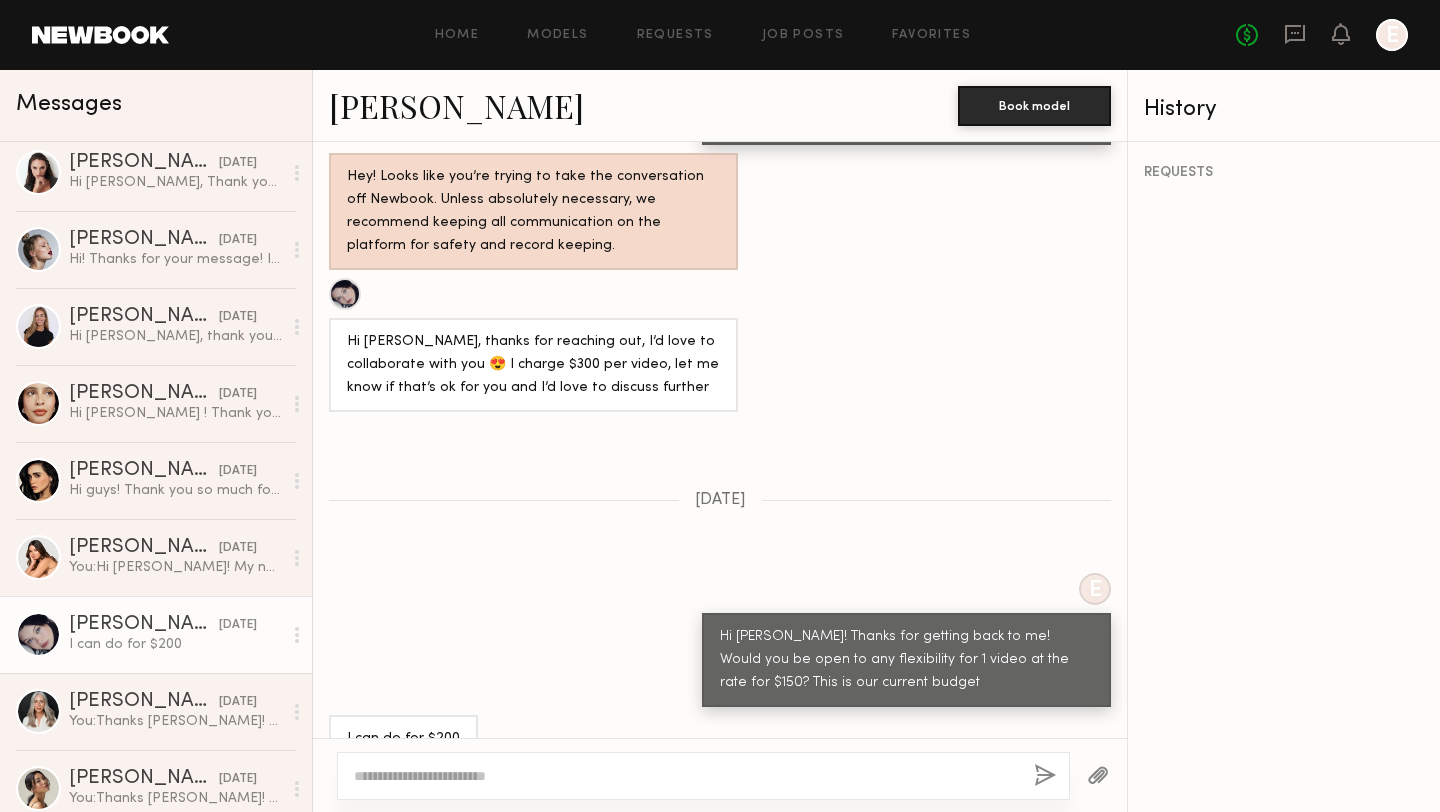 click 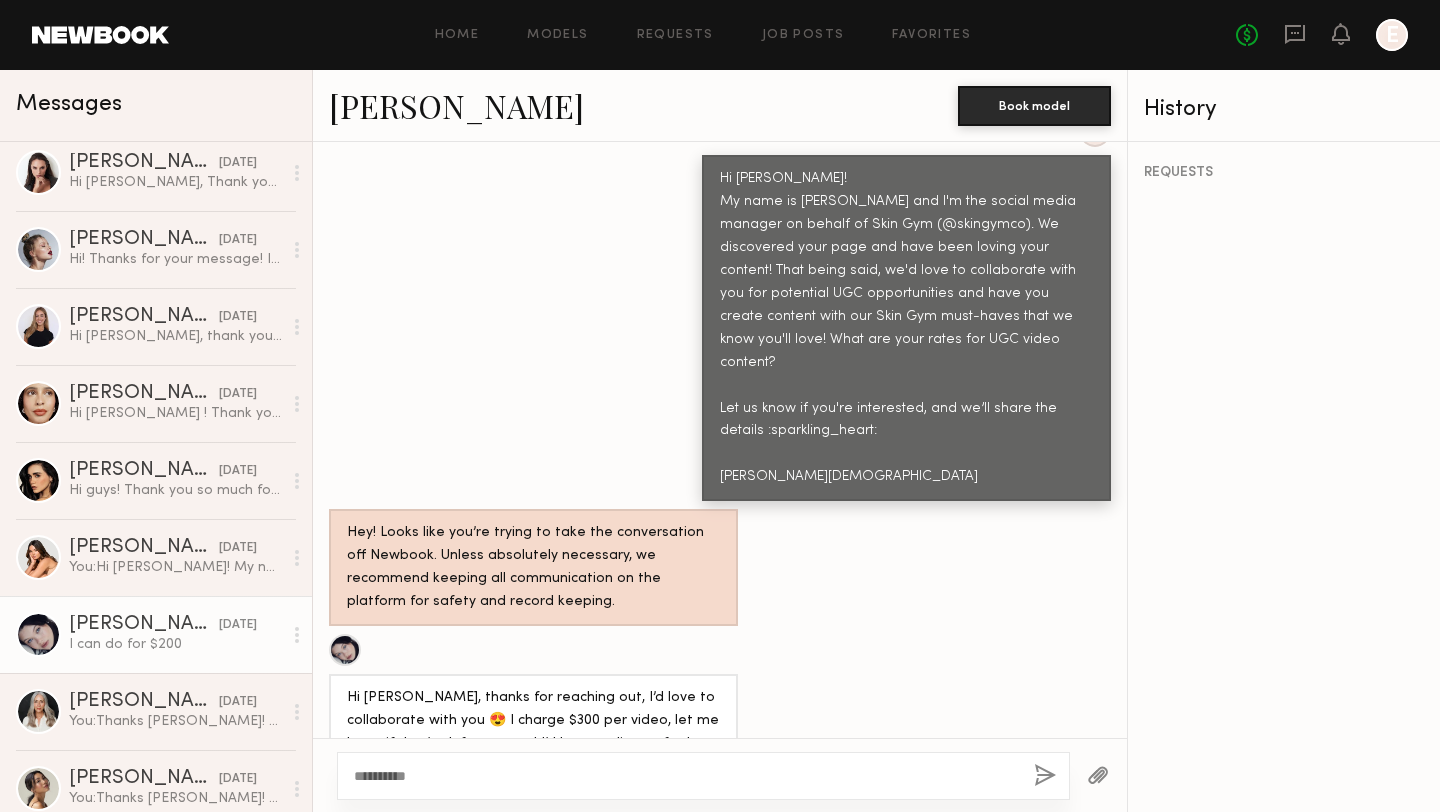 scroll, scrollTop: 1160, scrollLeft: 0, axis: vertical 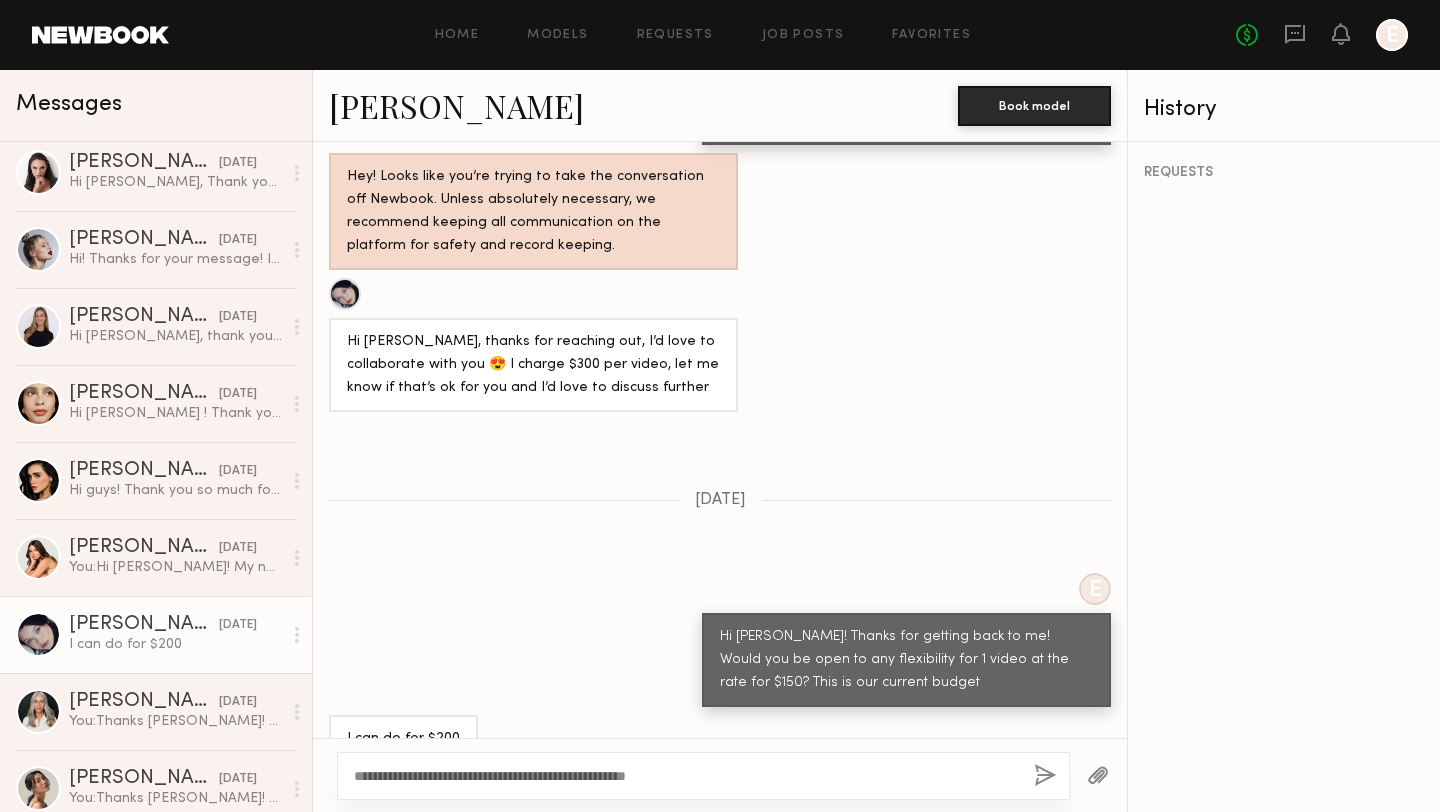 type on "**********" 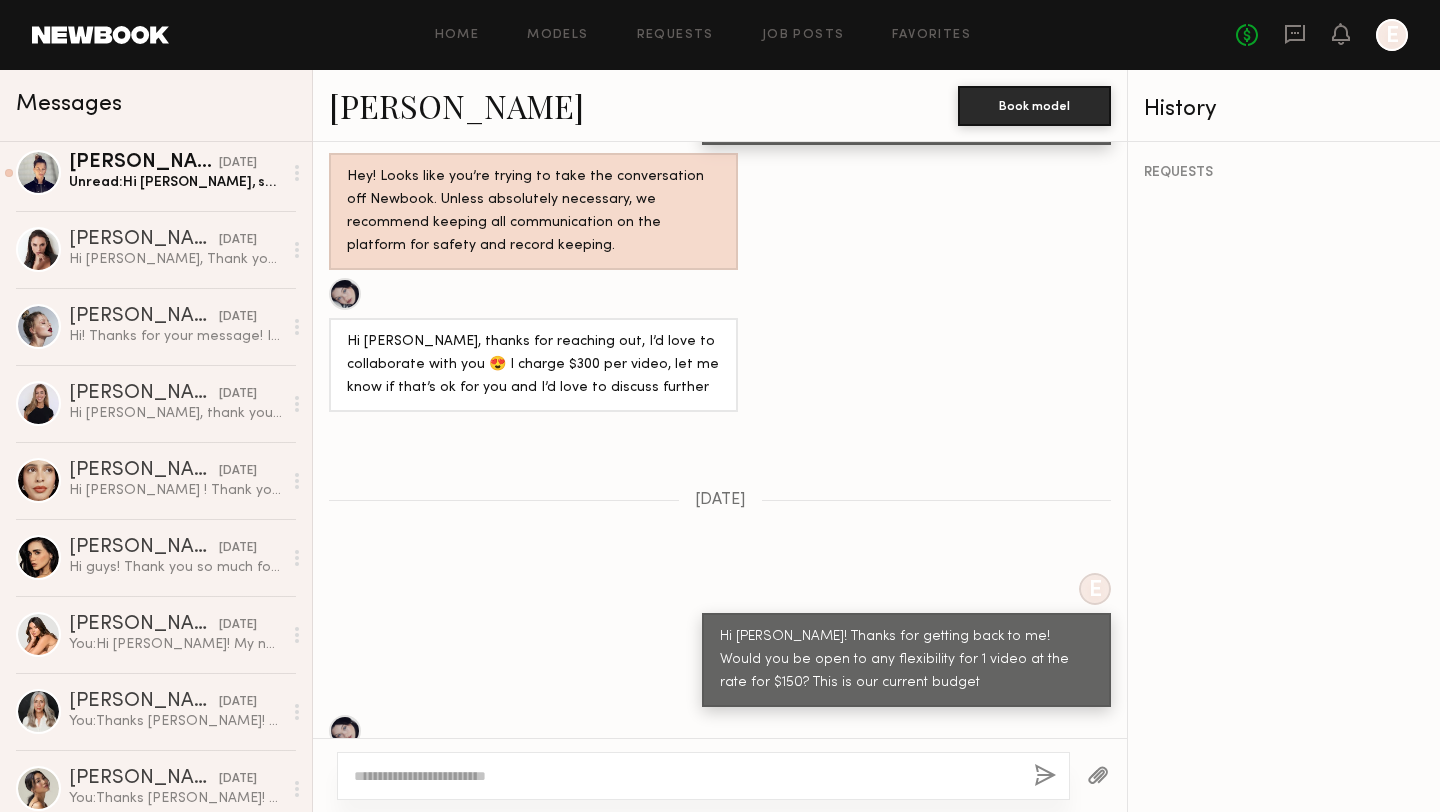 scroll, scrollTop: 1560, scrollLeft: 0, axis: vertical 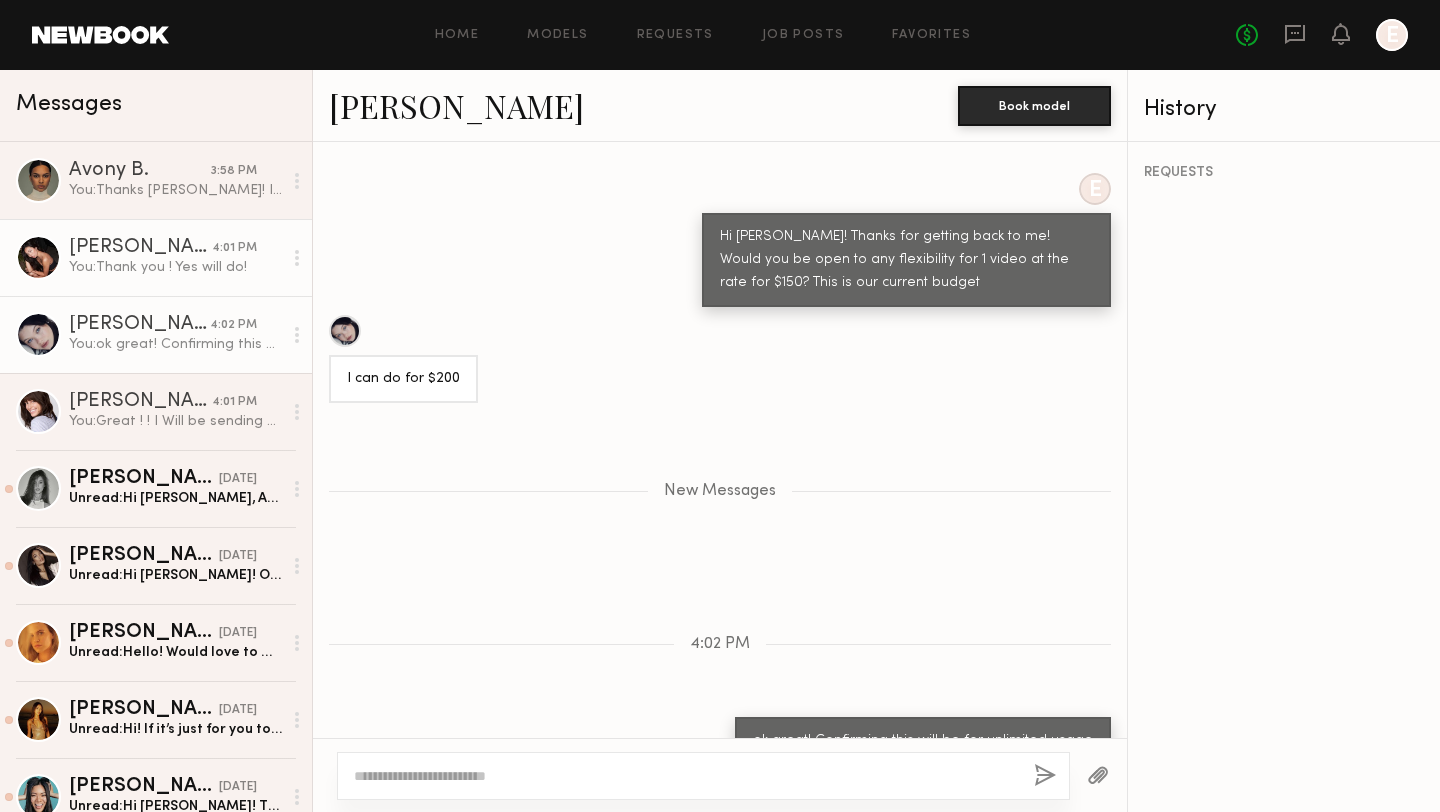 click on "You:  Thank you ! Yes will do!" 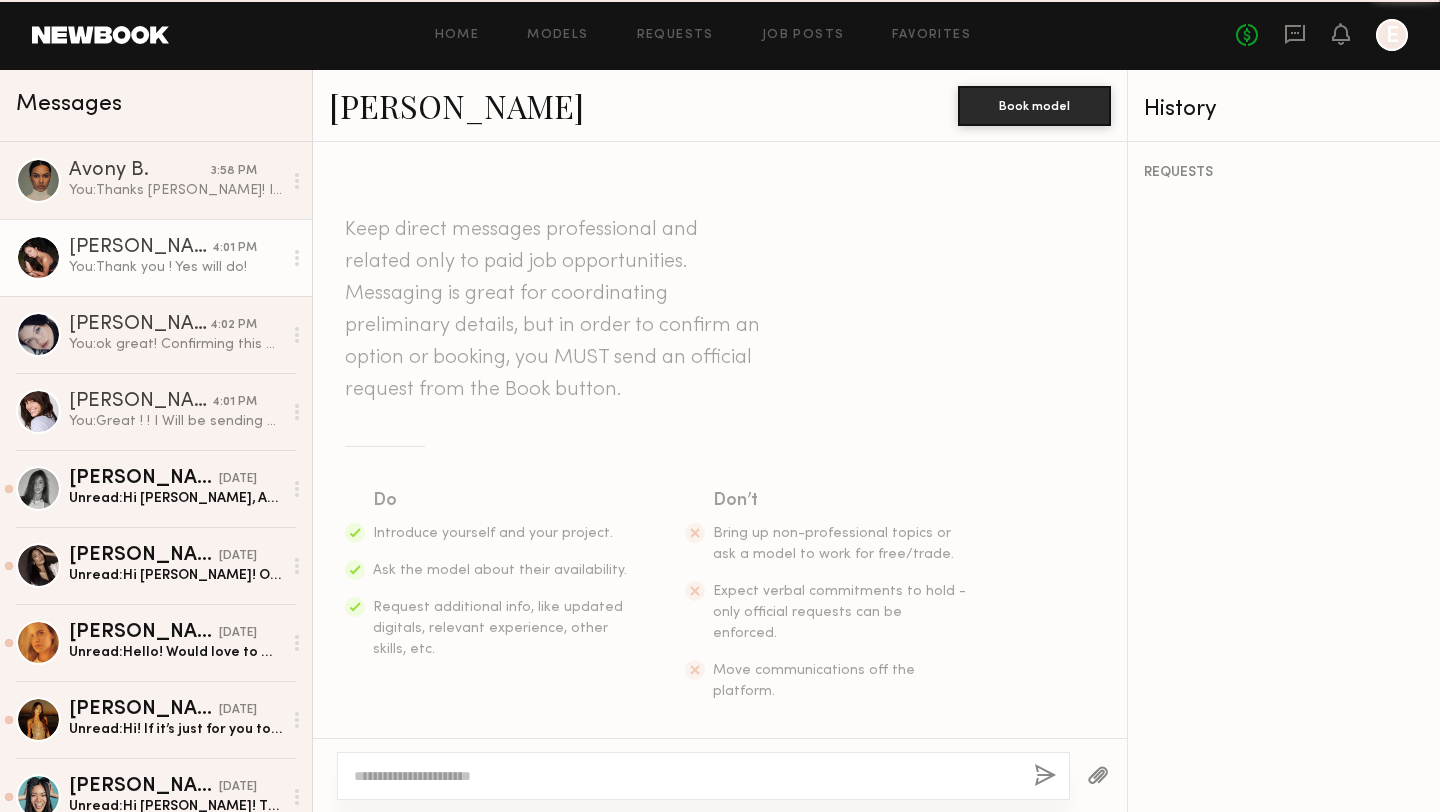 scroll, scrollTop: 1866, scrollLeft: 0, axis: vertical 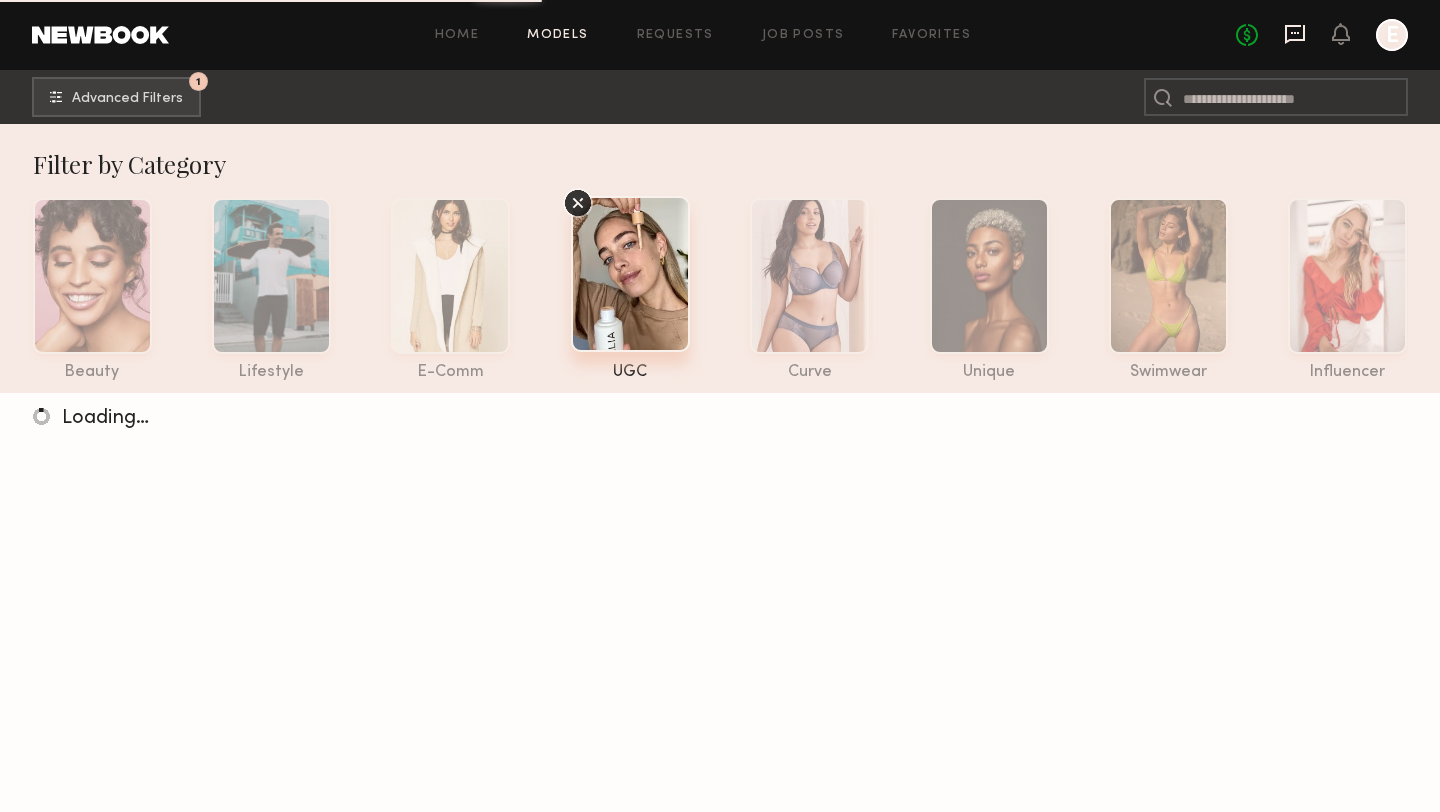 click 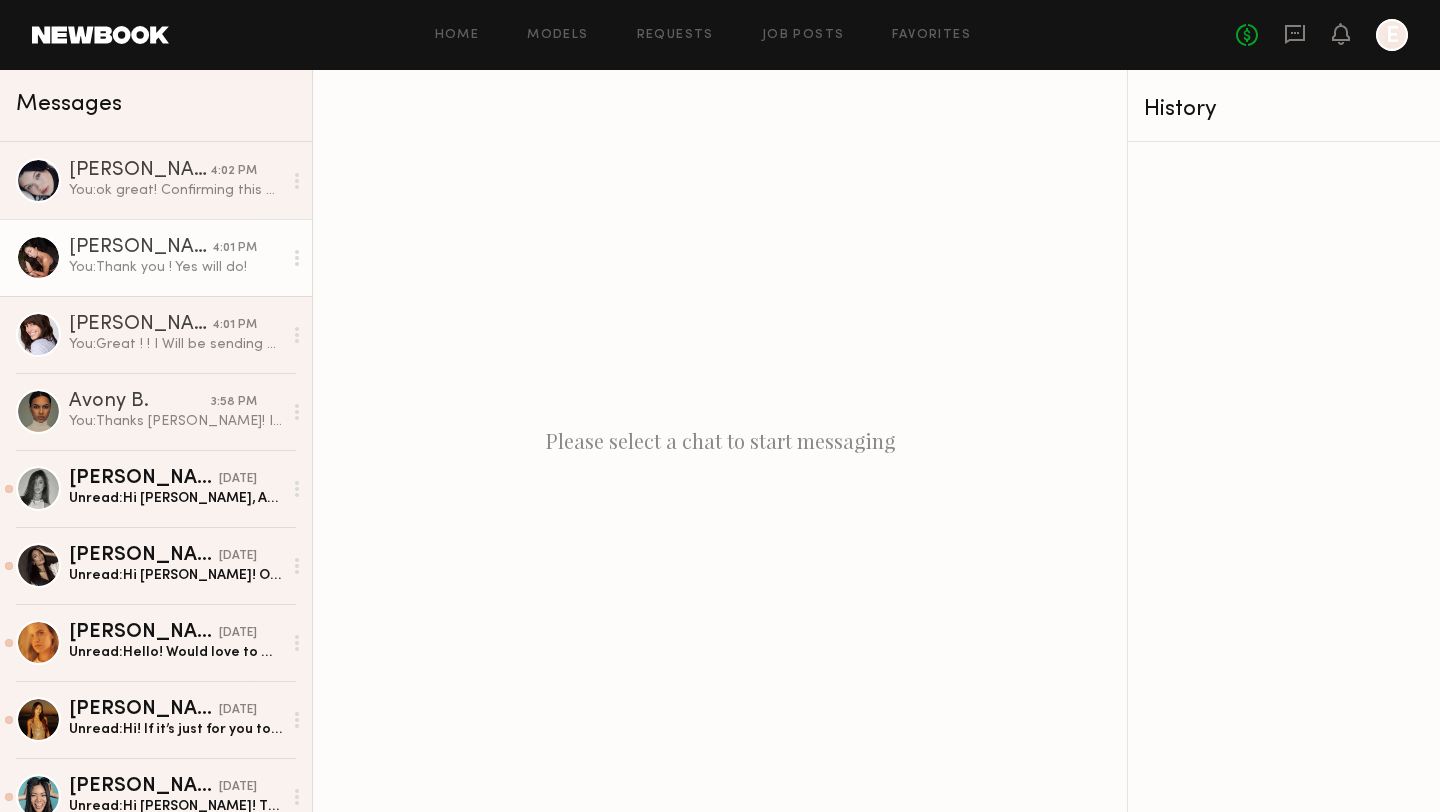 click on "You:  Thank you ! Yes will do!" 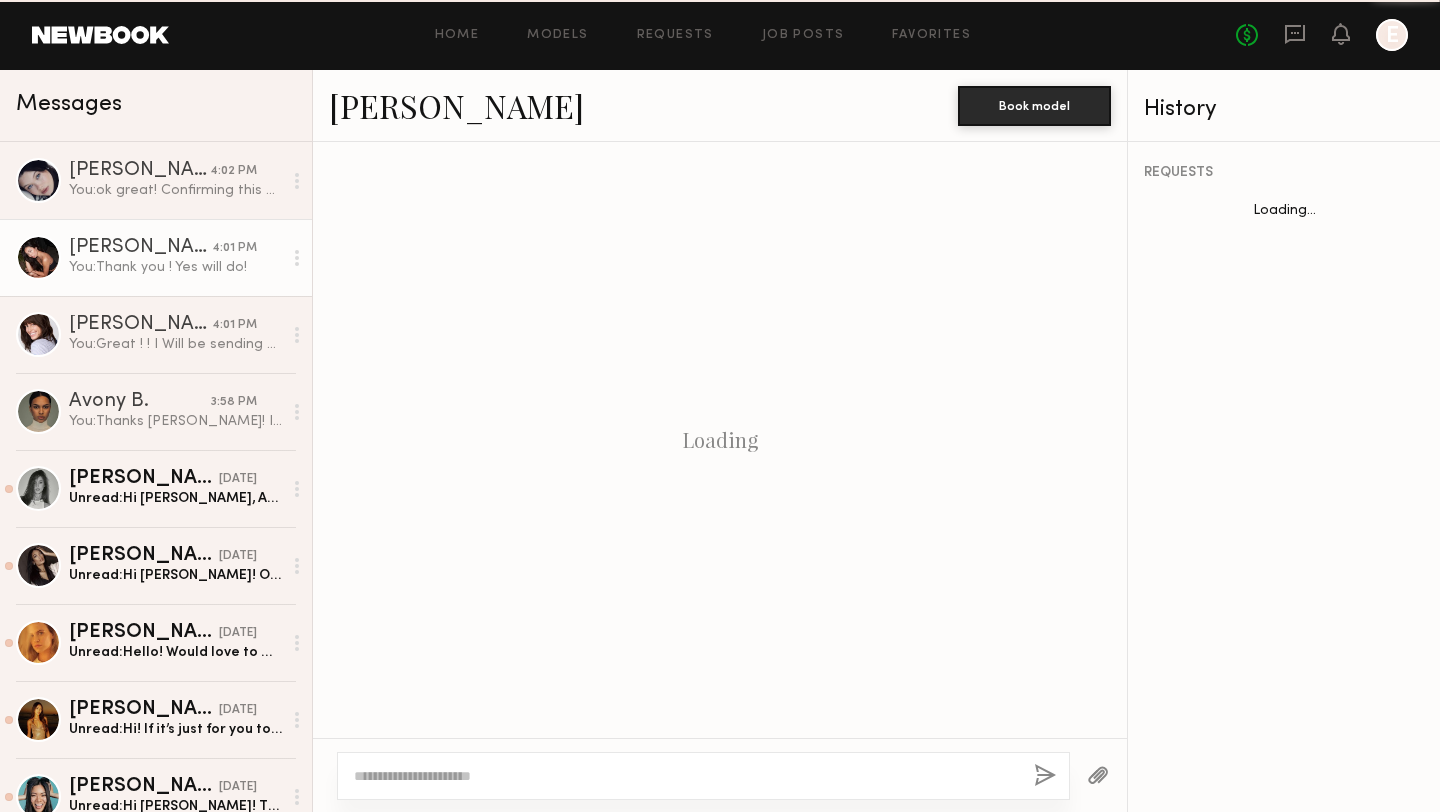 scroll, scrollTop: 1866, scrollLeft: 0, axis: vertical 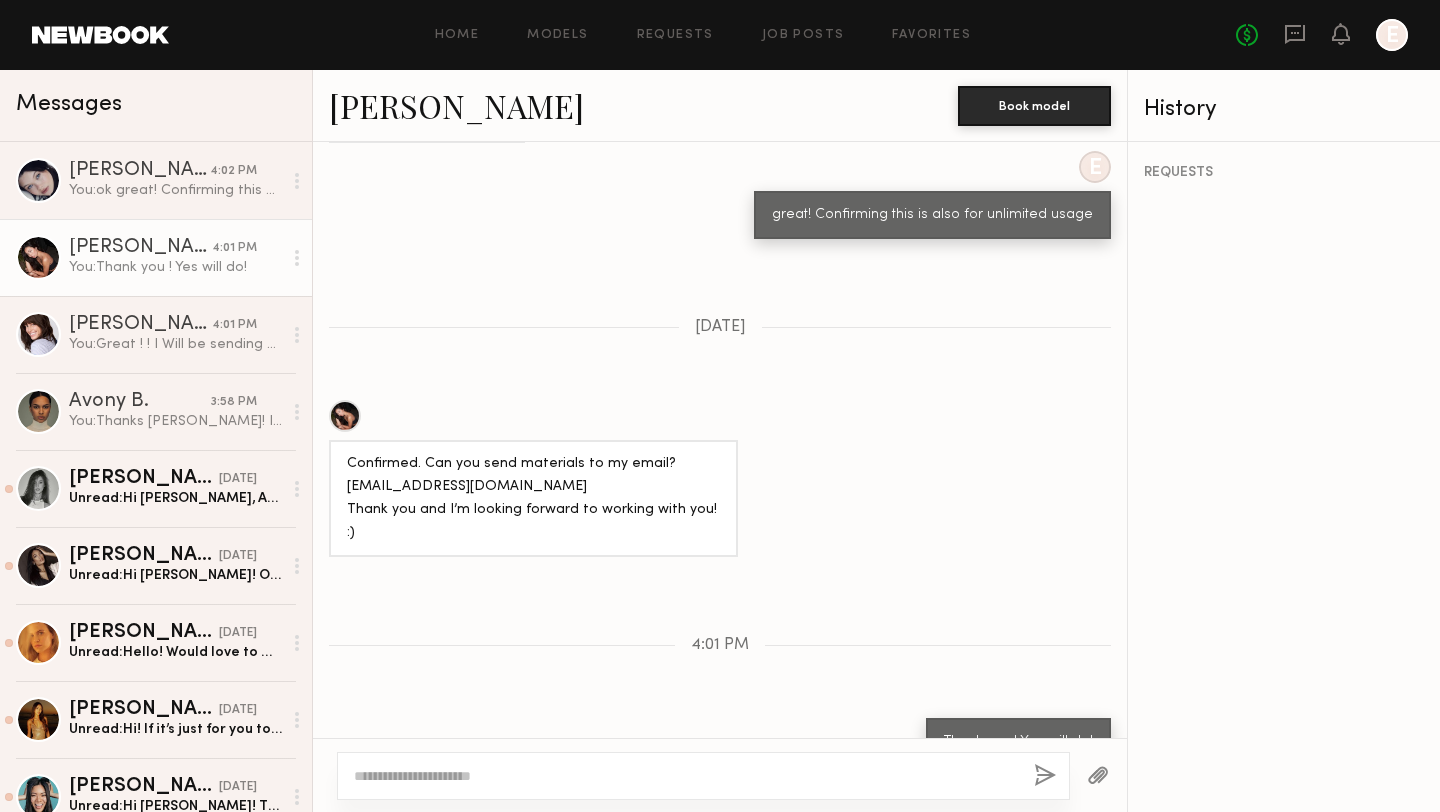 click 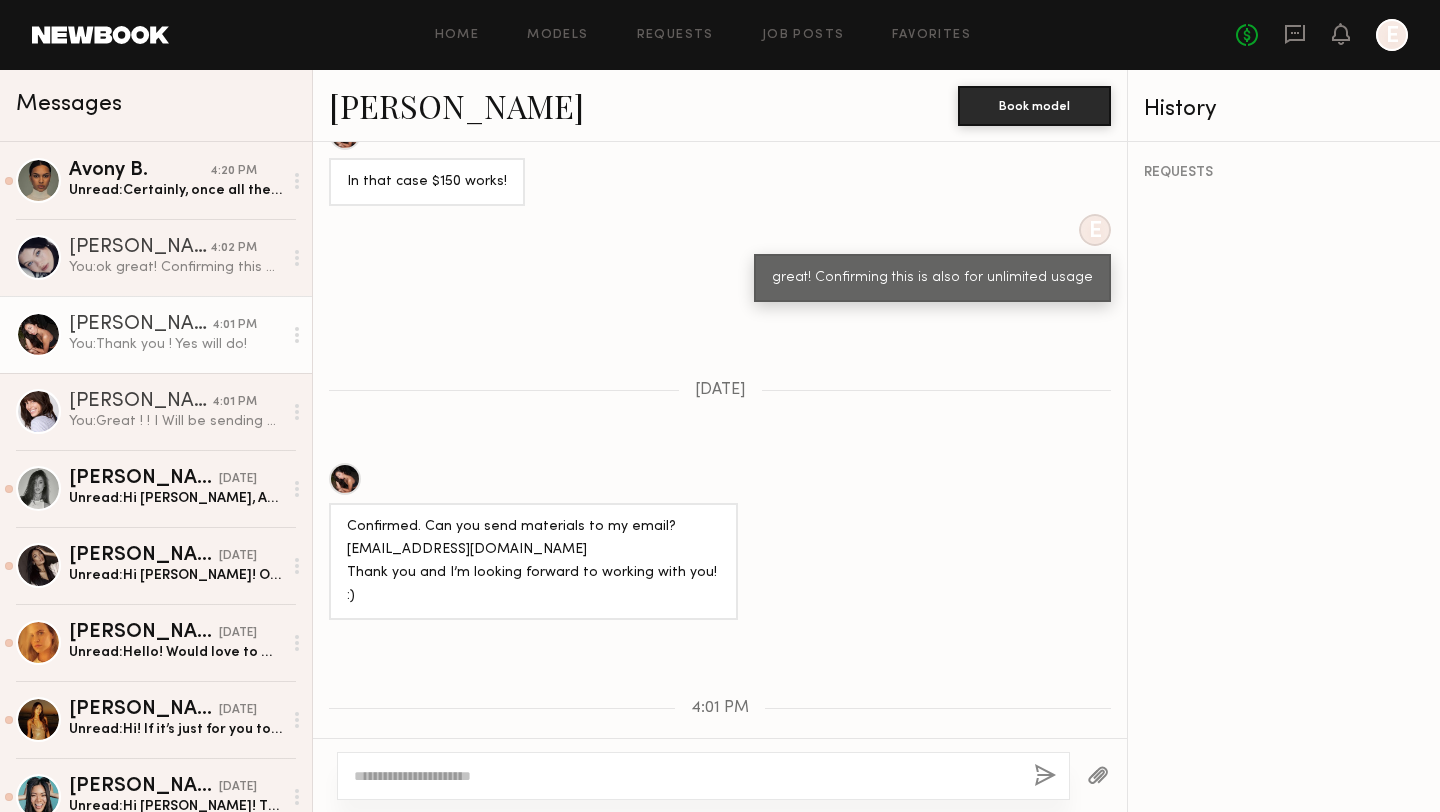 scroll, scrollTop: 1595, scrollLeft: 0, axis: vertical 